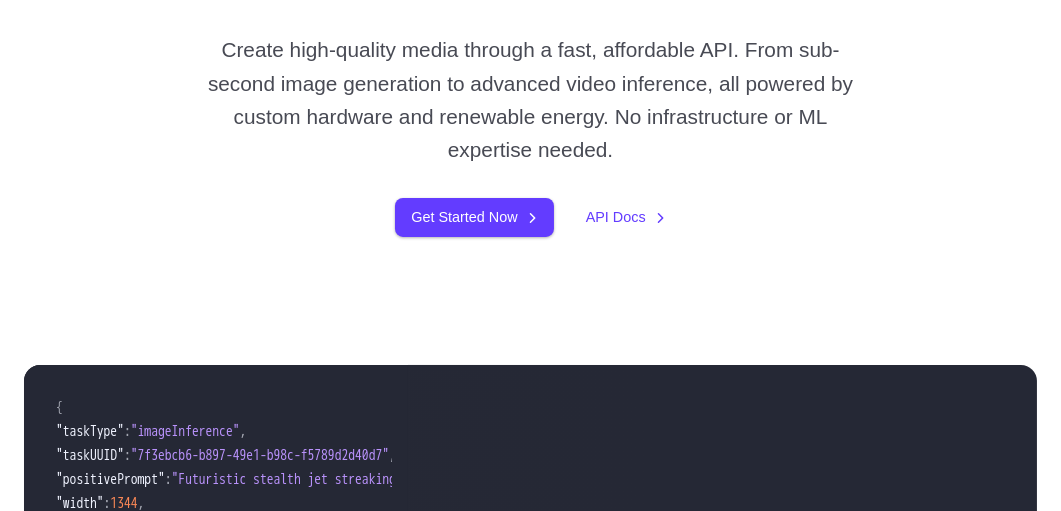 scroll, scrollTop: 0, scrollLeft: 0, axis: both 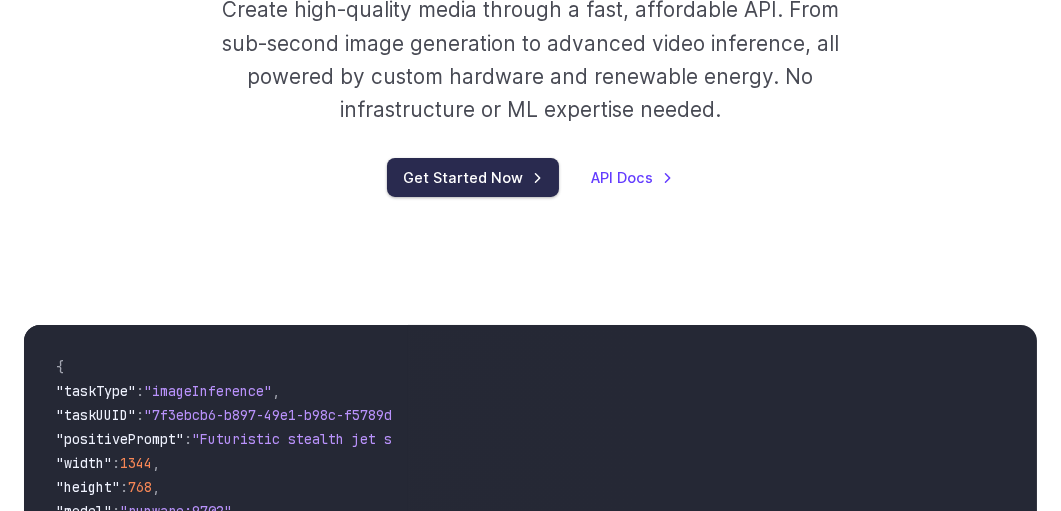 click on "Get Started Now" at bounding box center [473, 177] 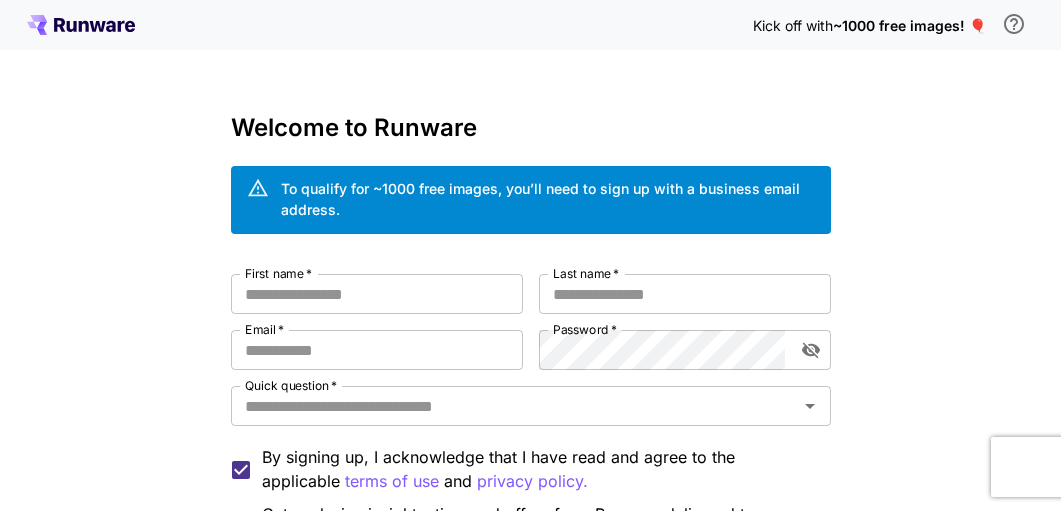 scroll, scrollTop: 0, scrollLeft: 0, axis: both 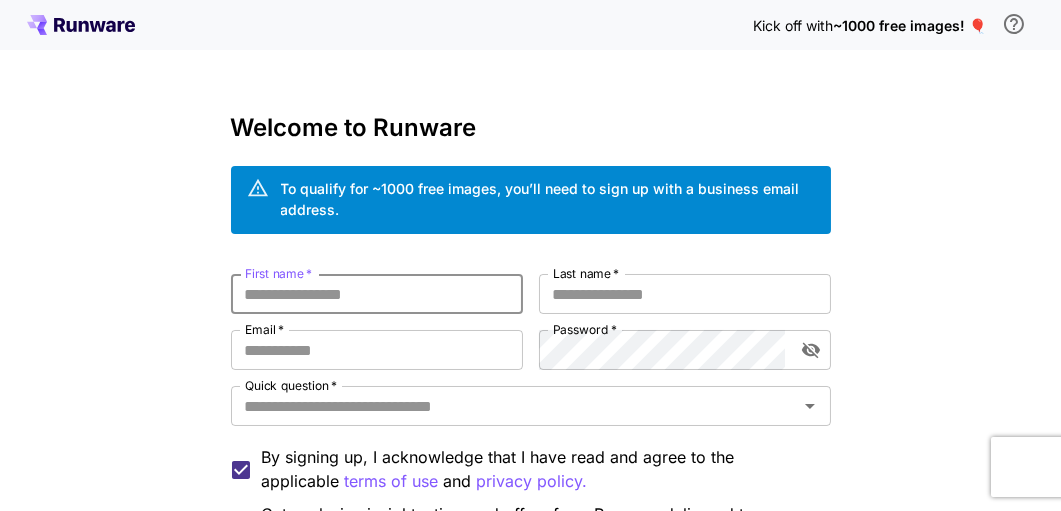 click on "First name   *" at bounding box center (377, 294) 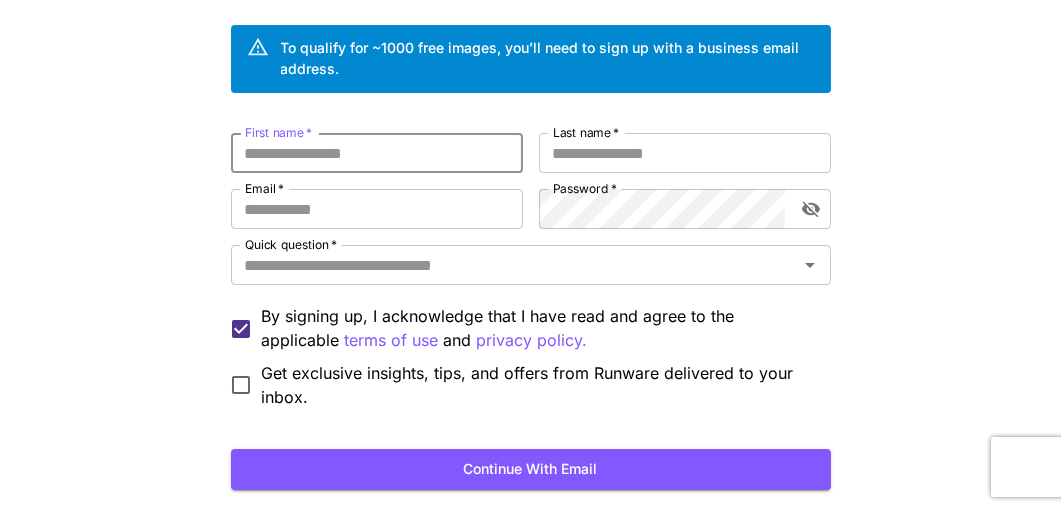scroll, scrollTop: 0, scrollLeft: 0, axis: both 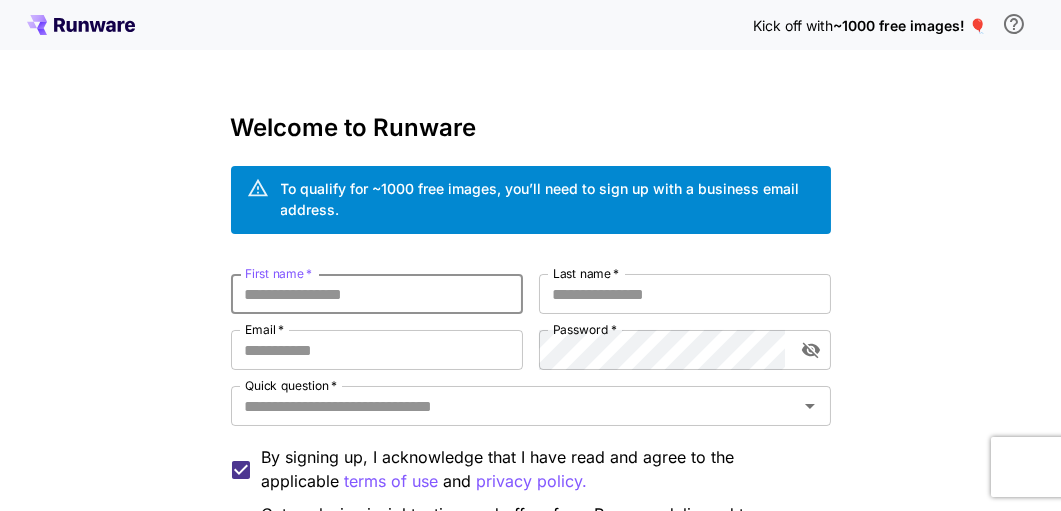 click on "First name   *" at bounding box center [377, 294] 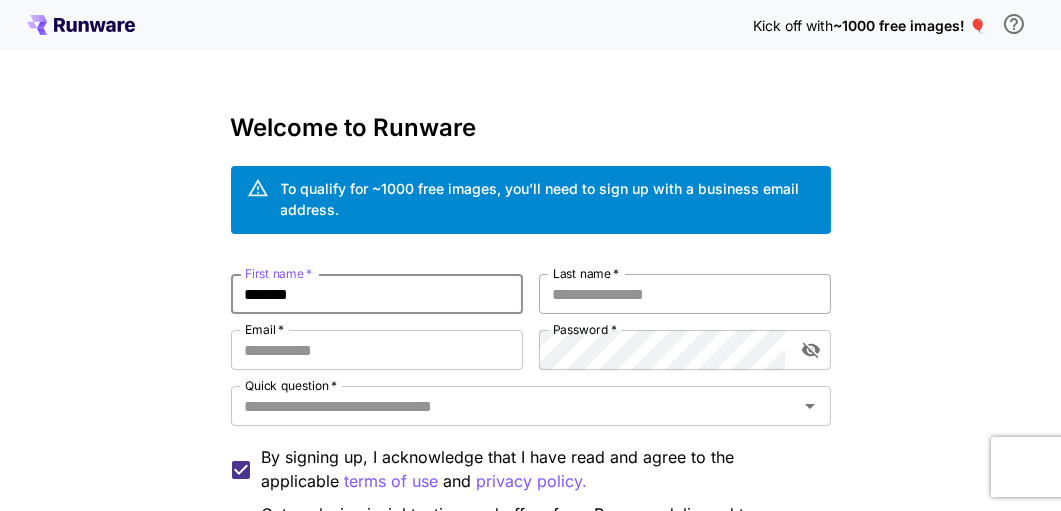type on "*******" 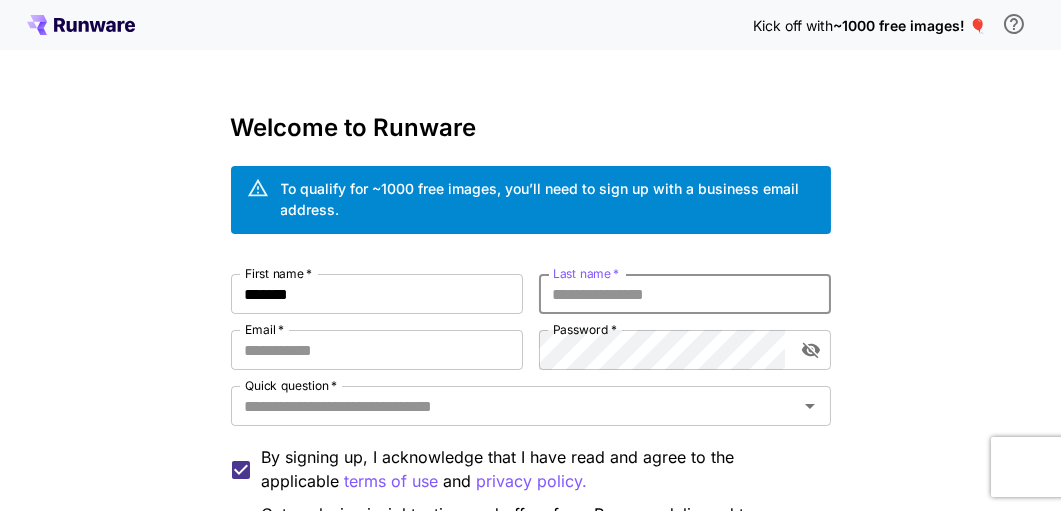 click on "Last name   *" at bounding box center [685, 294] 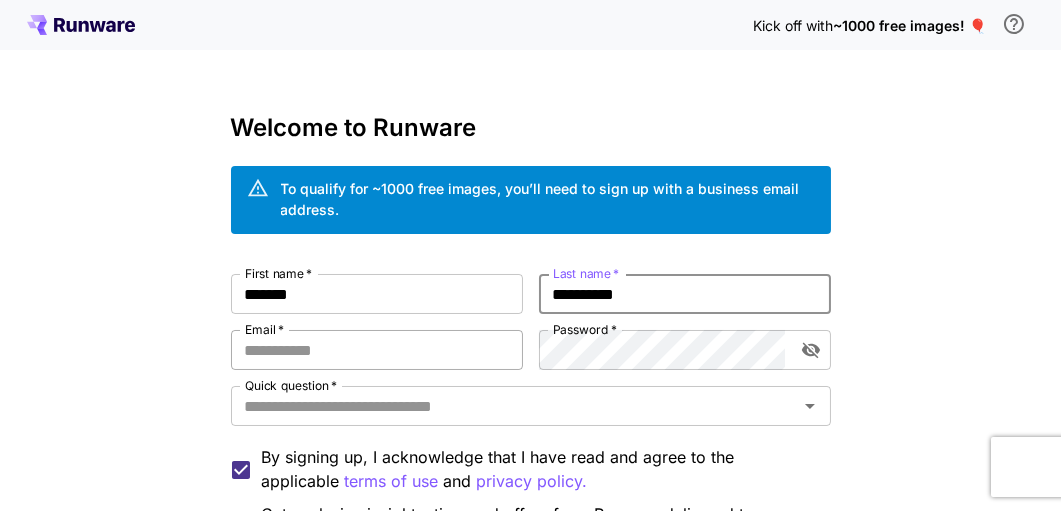 type on "**********" 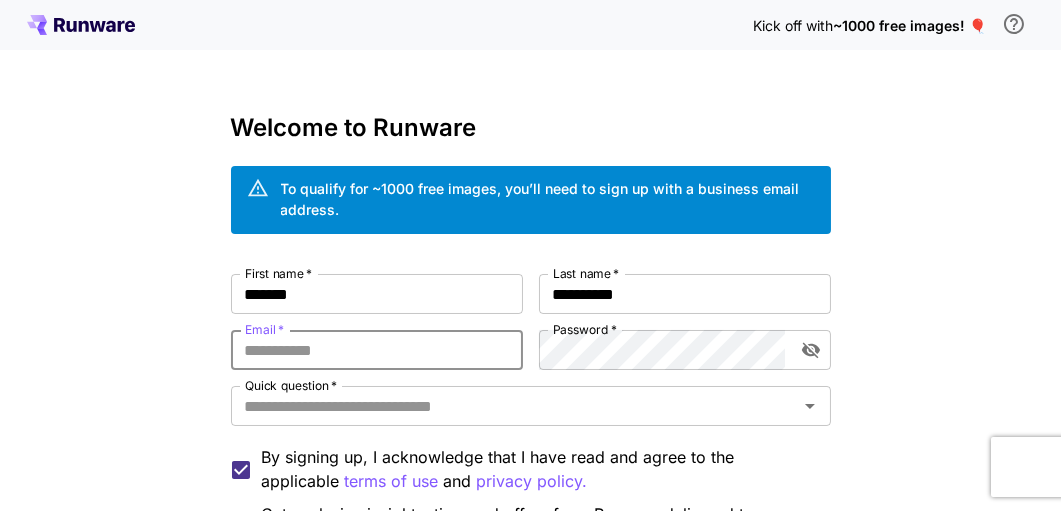 click on "Email   *" at bounding box center [377, 350] 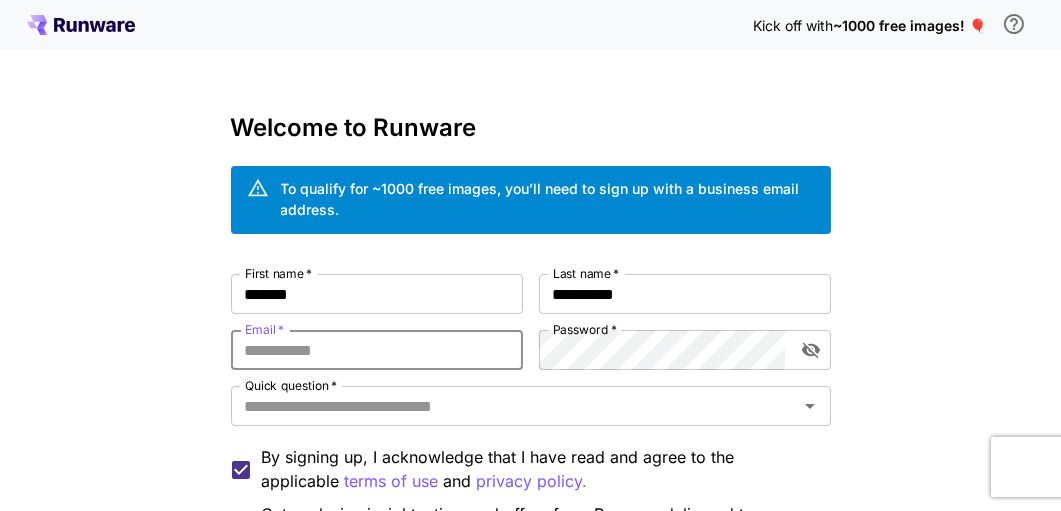 type on "**********" 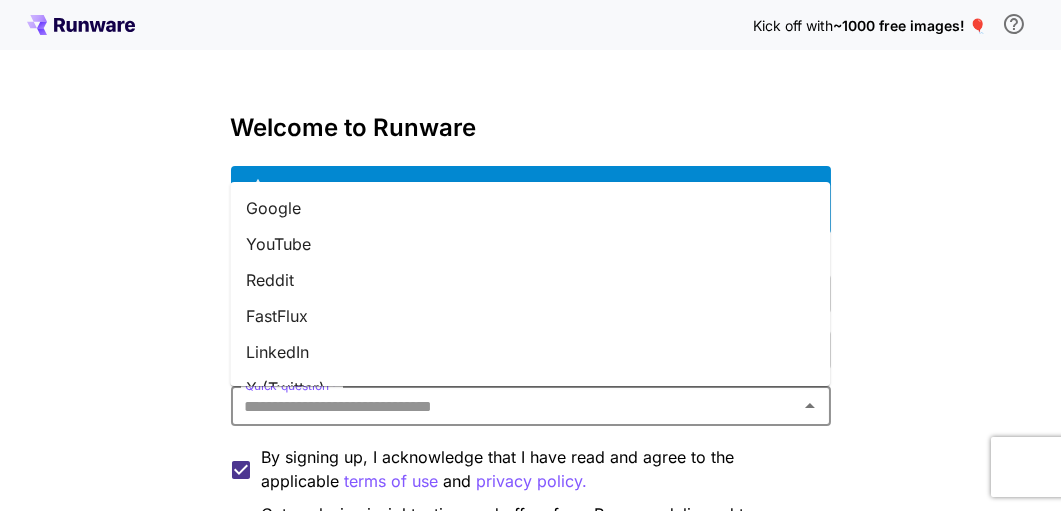 click on "Quick question   *" at bounding box center (514, 406) 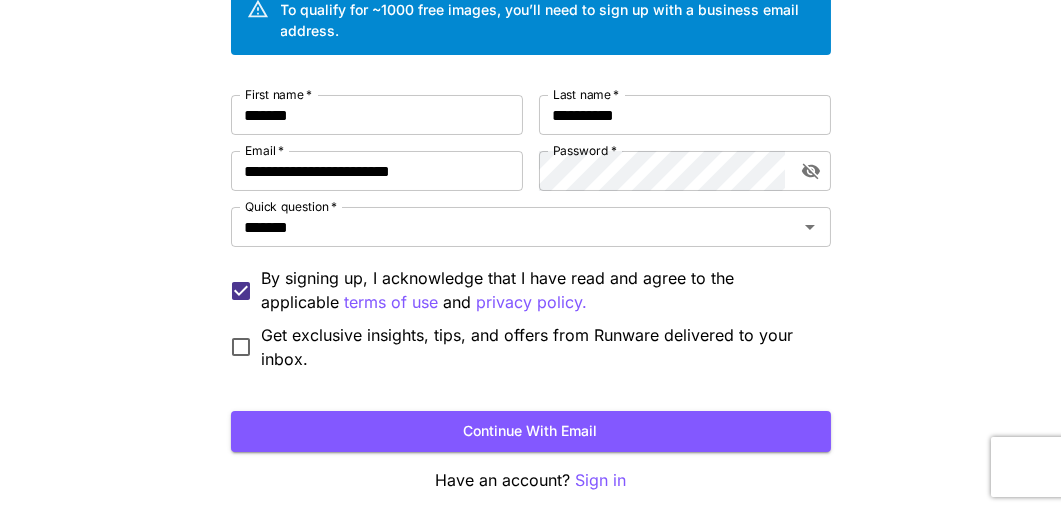 scroll, scrollTop: 183, scrollLeft: 0, axis: vertical 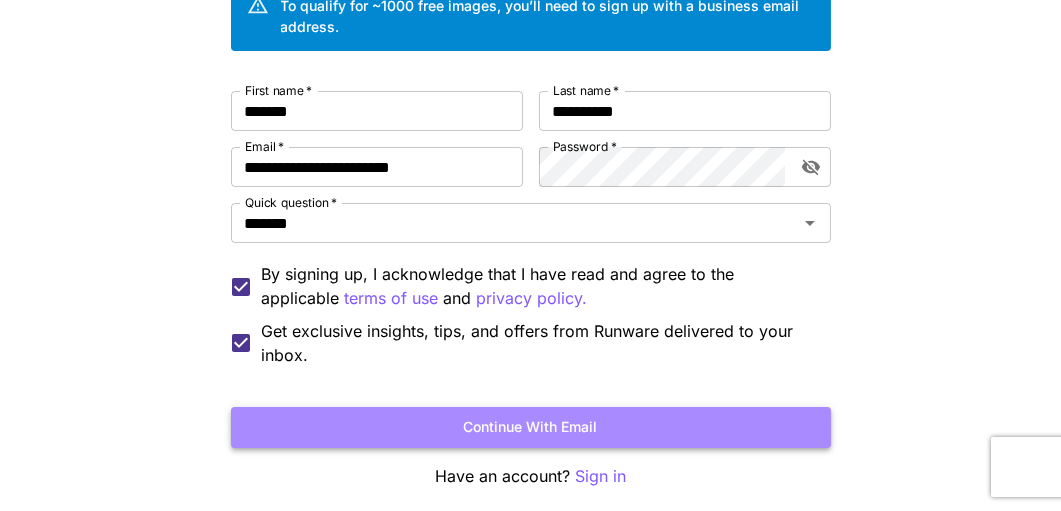 click on "Continue with email" at bounding box center [531, 427] 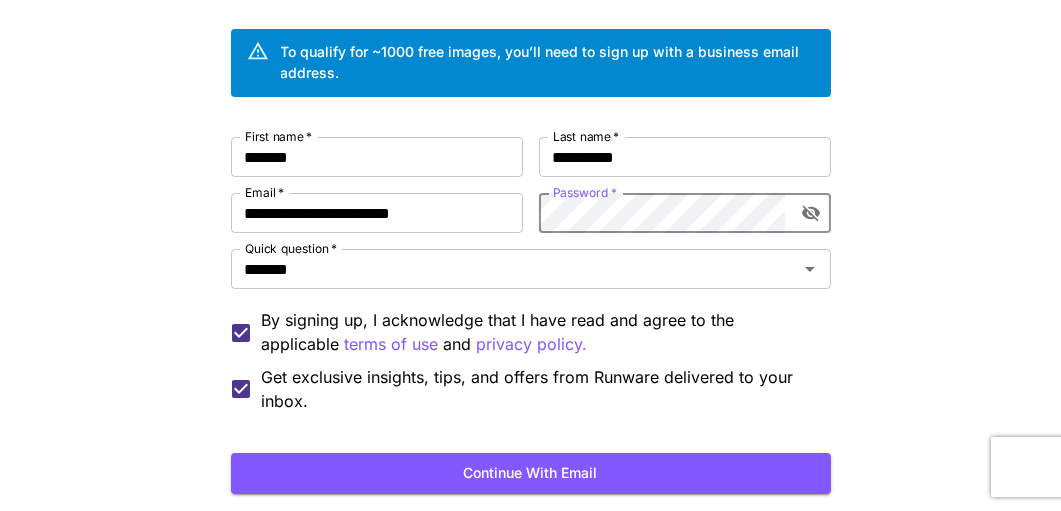 scroll, scrollTop: 128, scrollLeft: 0, axis: vertical 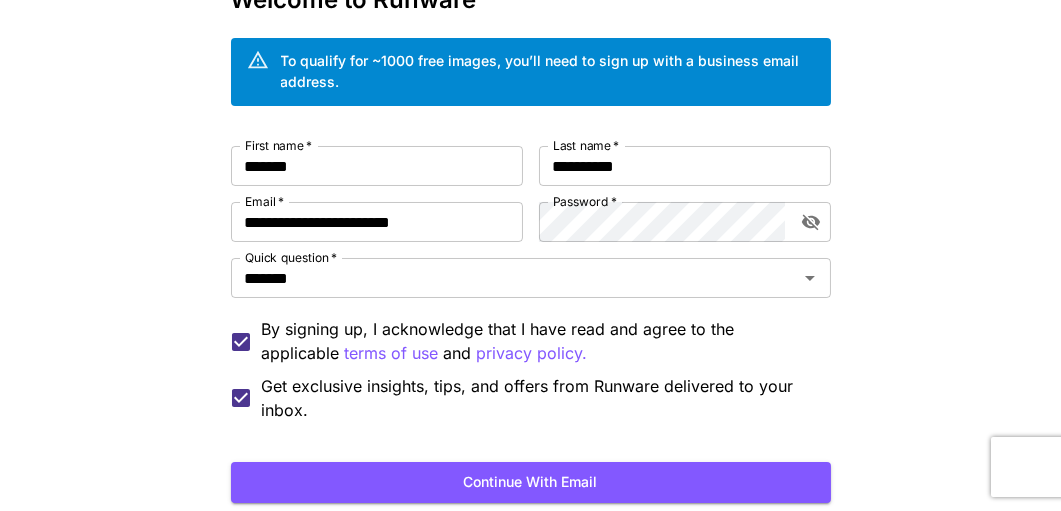 click on "*******" 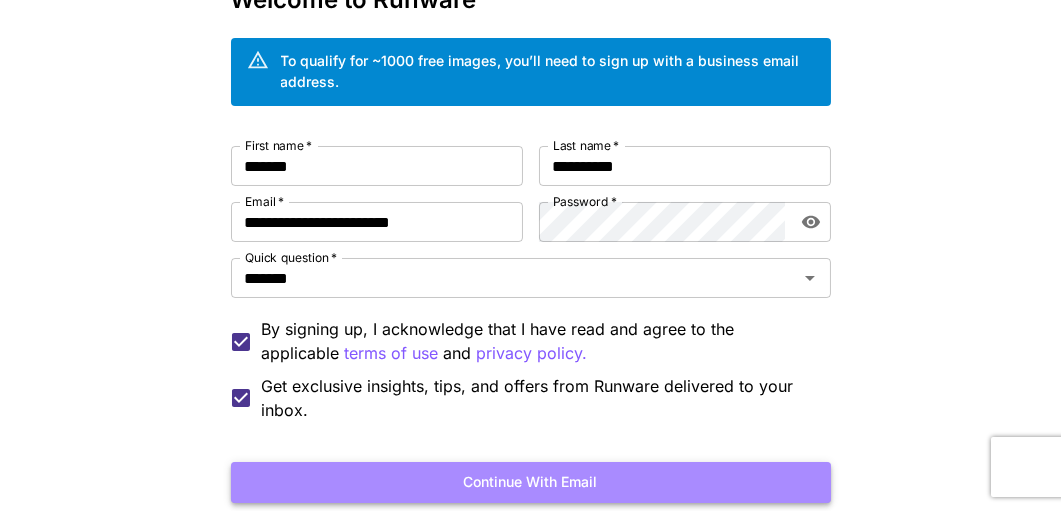 click on "Continue with email" at bounding box center (531, 482) 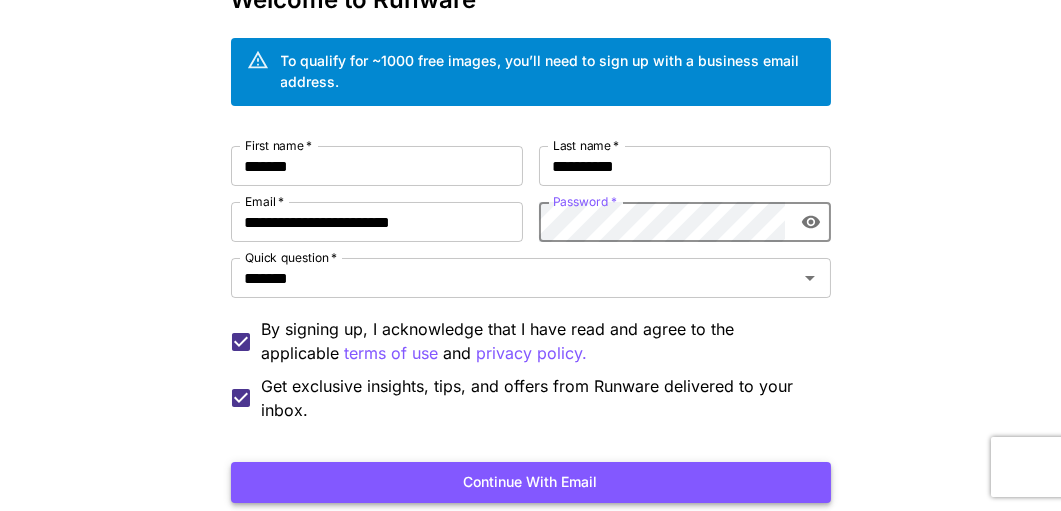click on "Continue with email" at bounding box center (531, 482) 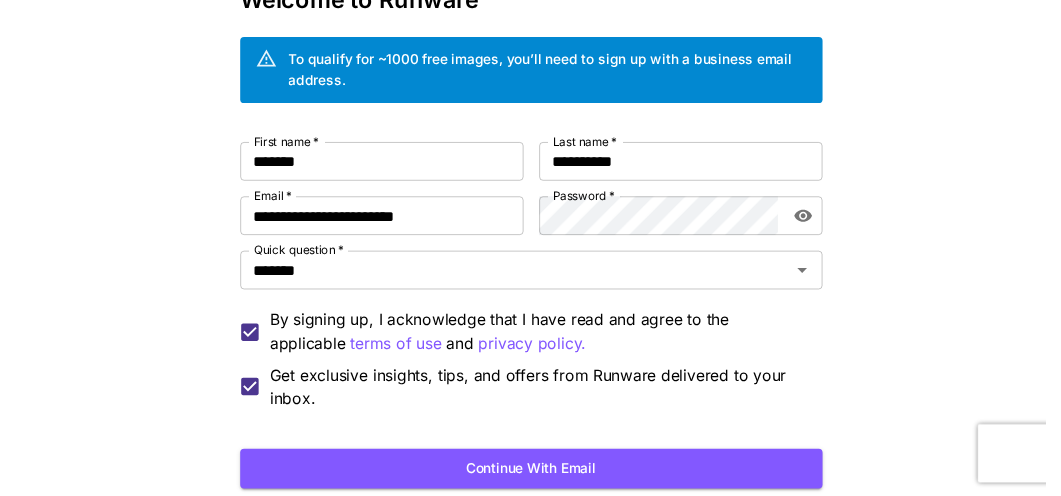 scroll, scrollTop: 0, scrollLeft: 0, axis: both 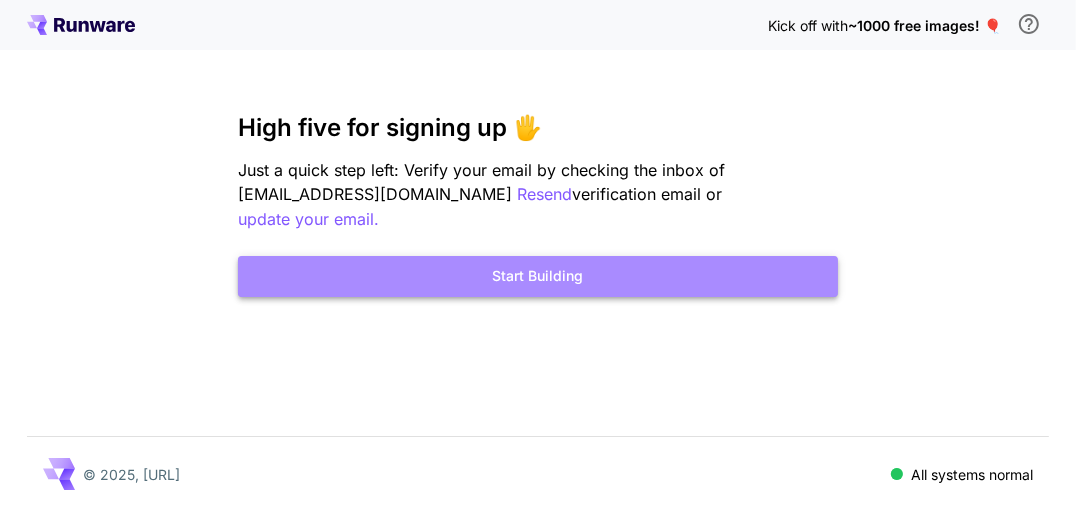 click on "Start Building" at bounding box center (538, 276) 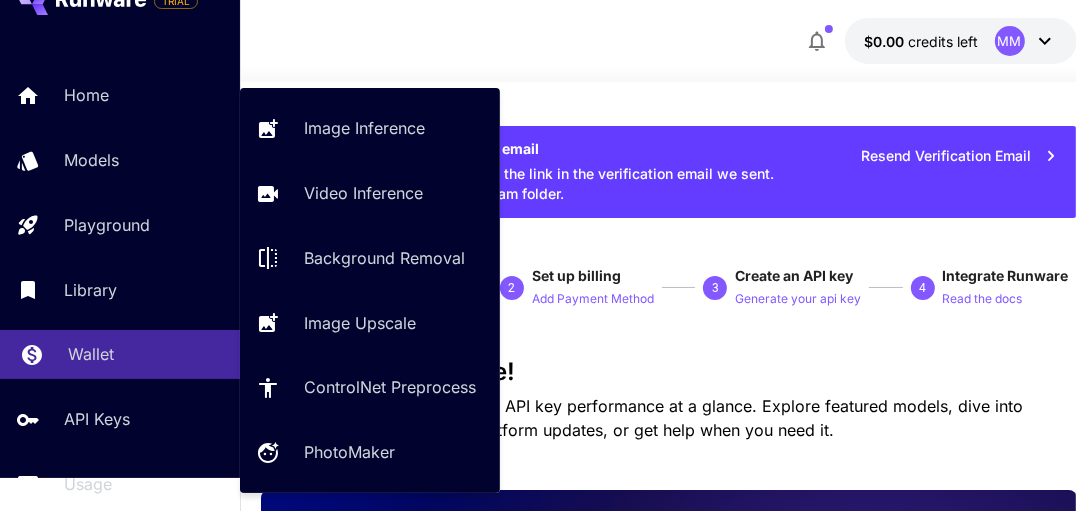 scroll, scrollTop: 34, scrollLeft: 0, axis: vertical 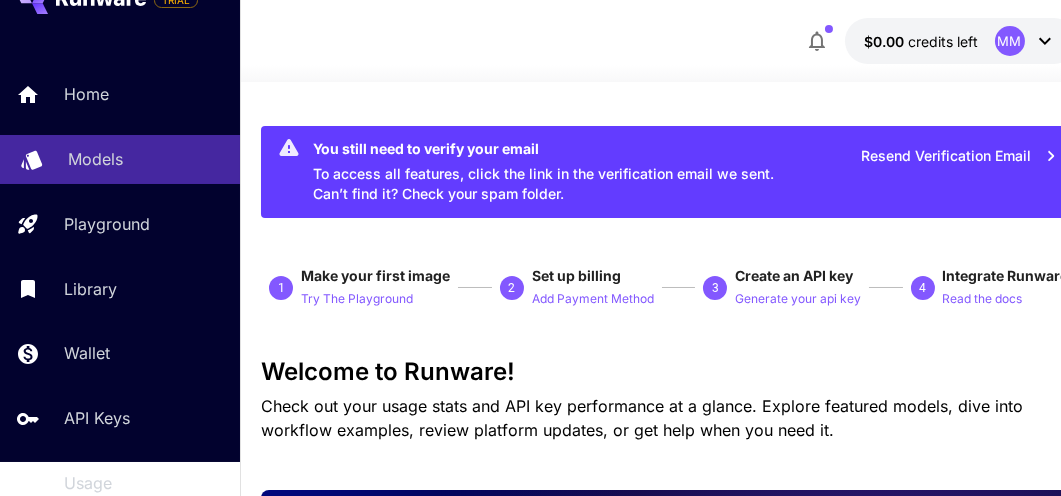 click on "Models" at bounding box center (95, 159) 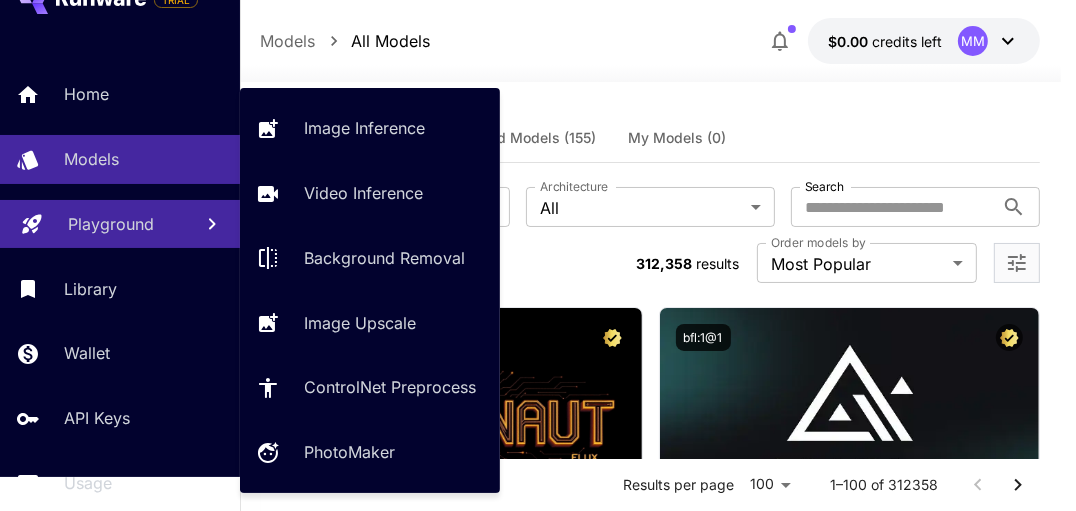 click on "Playground" at bounding box center [120, 224] 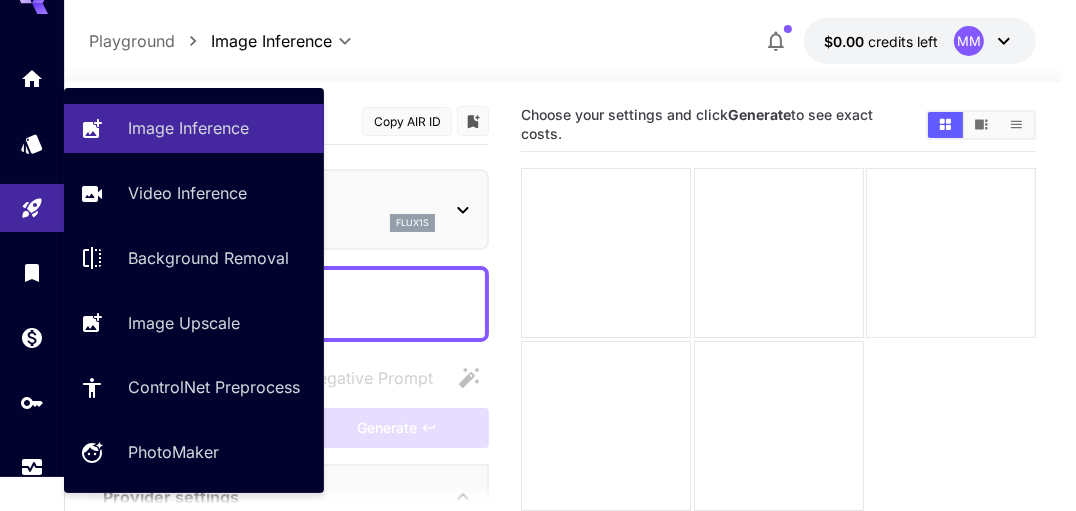 type on "**********" 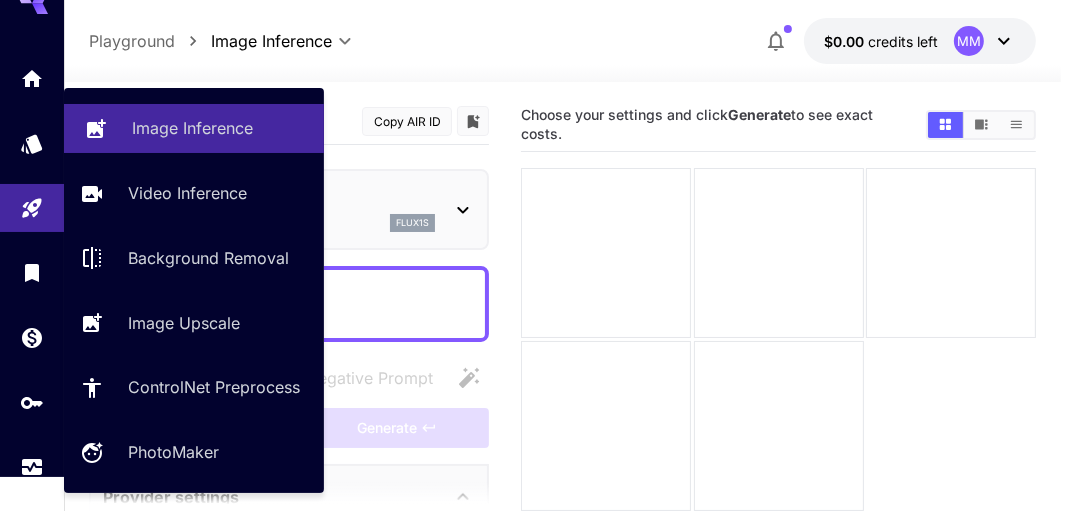 click on "Image Inference" at bounding box center (192, 128) 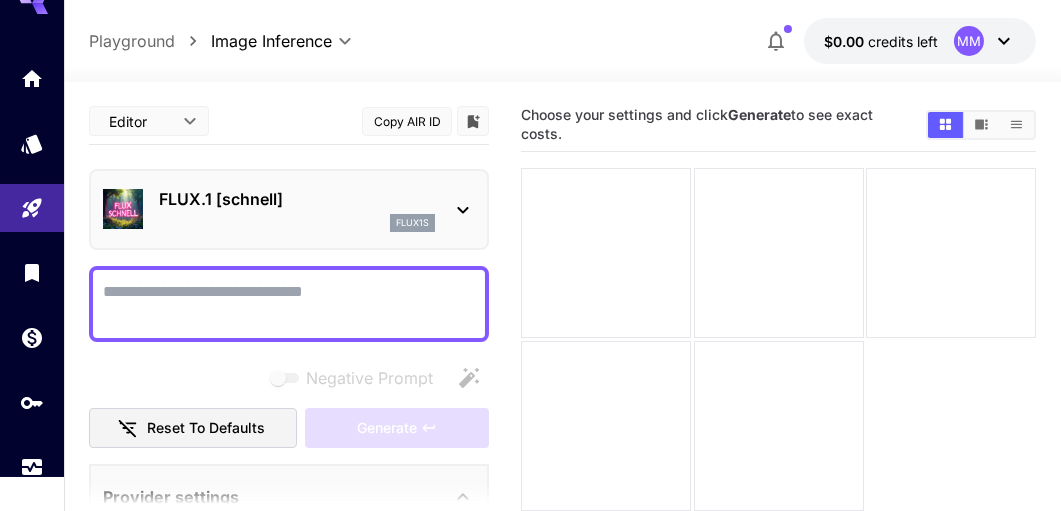 click 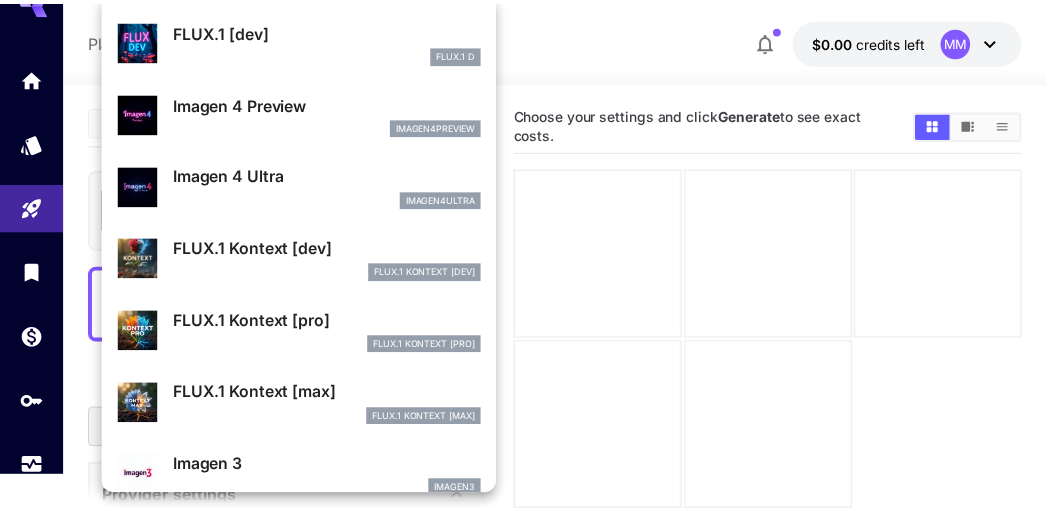 scroll, scrollTop: 61, scrollLeft: 0, axis: vertical 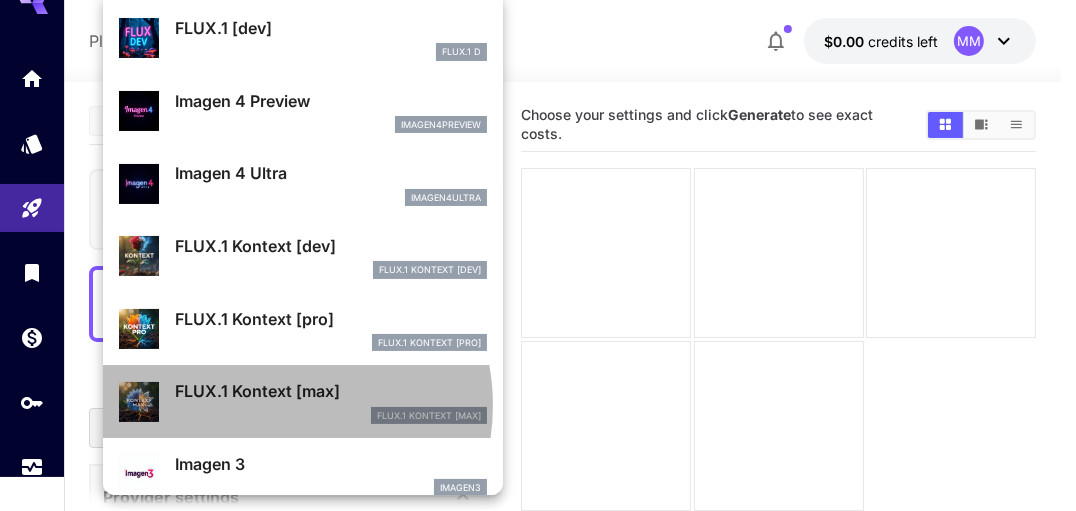 click on "FLUX.1 Kontext [max] FlUX.1 Kontext [max]" at bounding box center [331, 401] 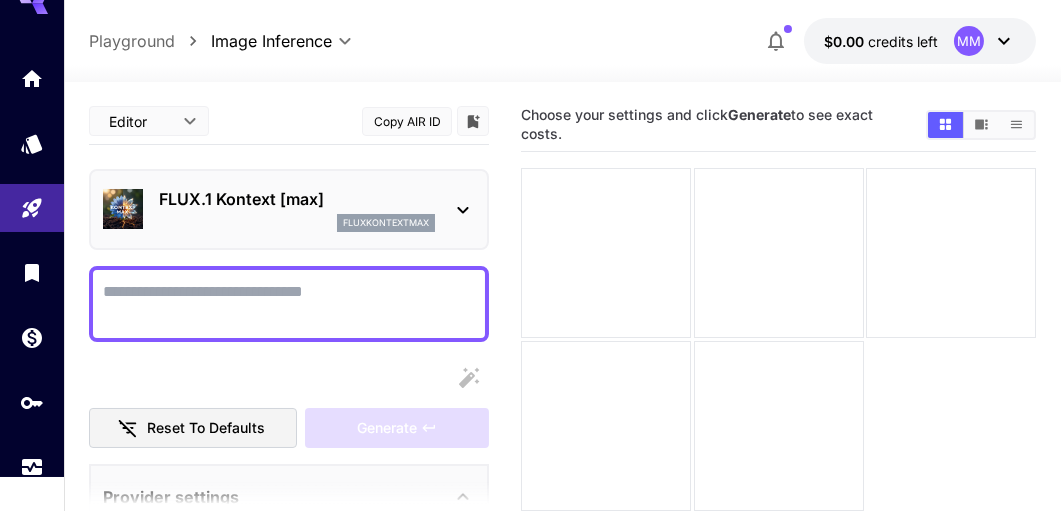 click on "Display cost in response" at bounding box center (289, 304) 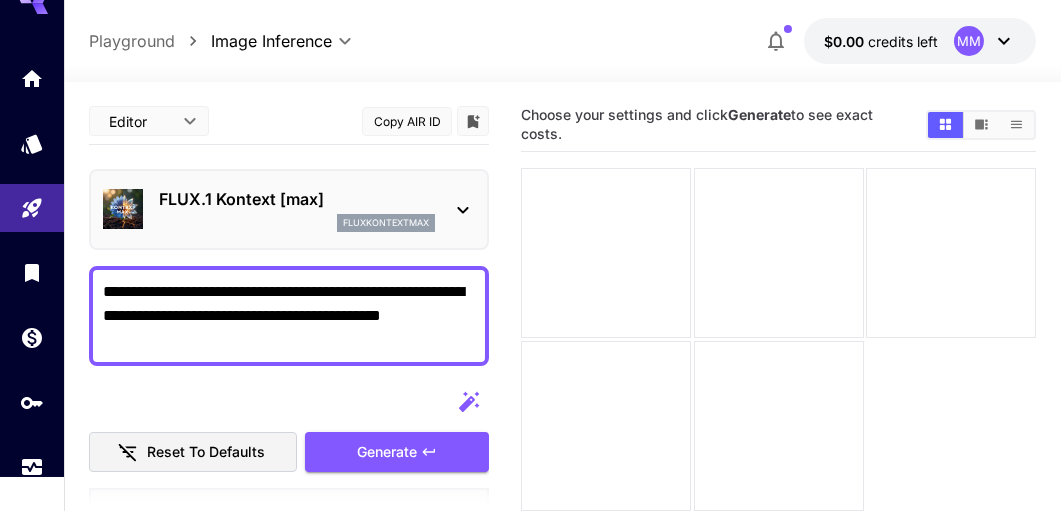 click on "**********" at bounding box center (289, 316) 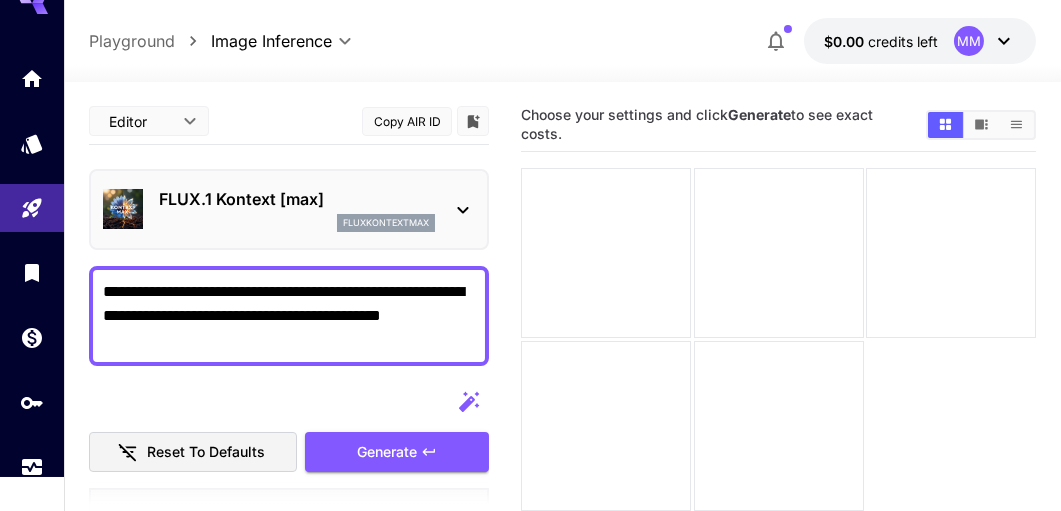click on "**********" at bounding box center [289, 316] 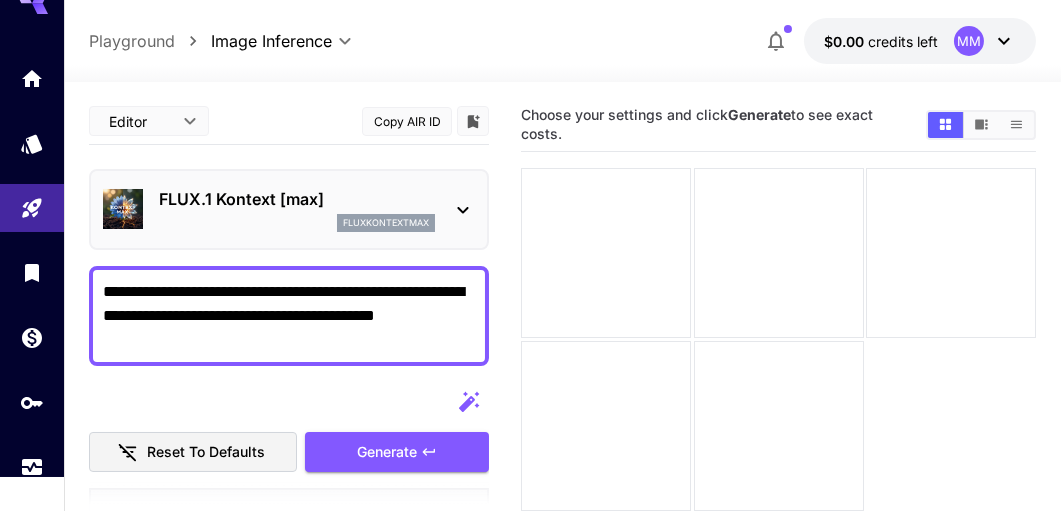 click on "**********" at bounding box center [289, 316] 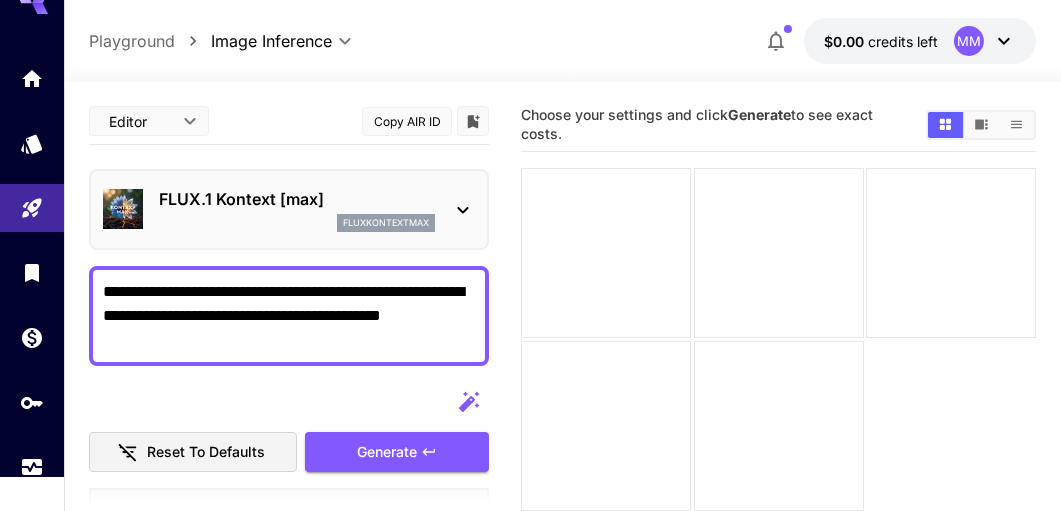 click on "**********" at bounding box center [289, 316] 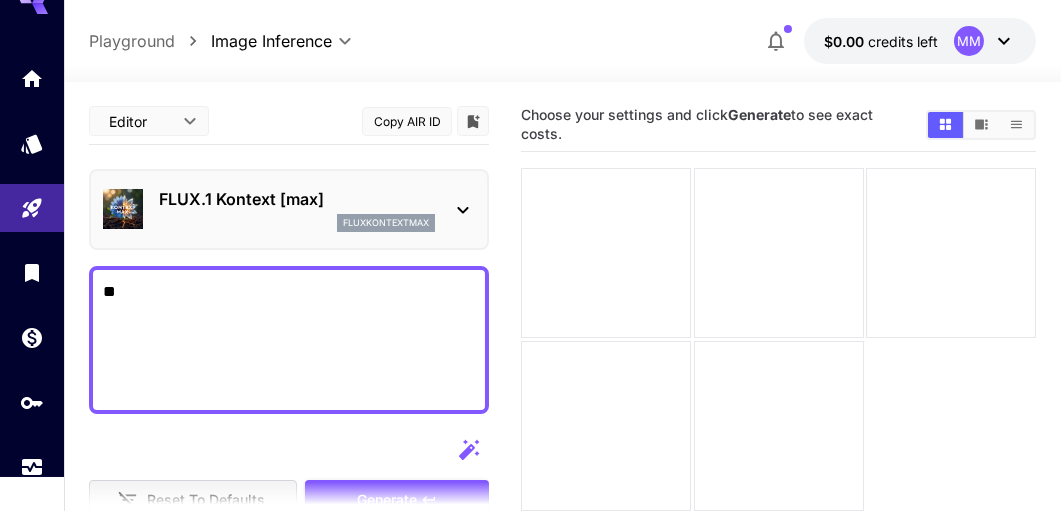 type on "*" 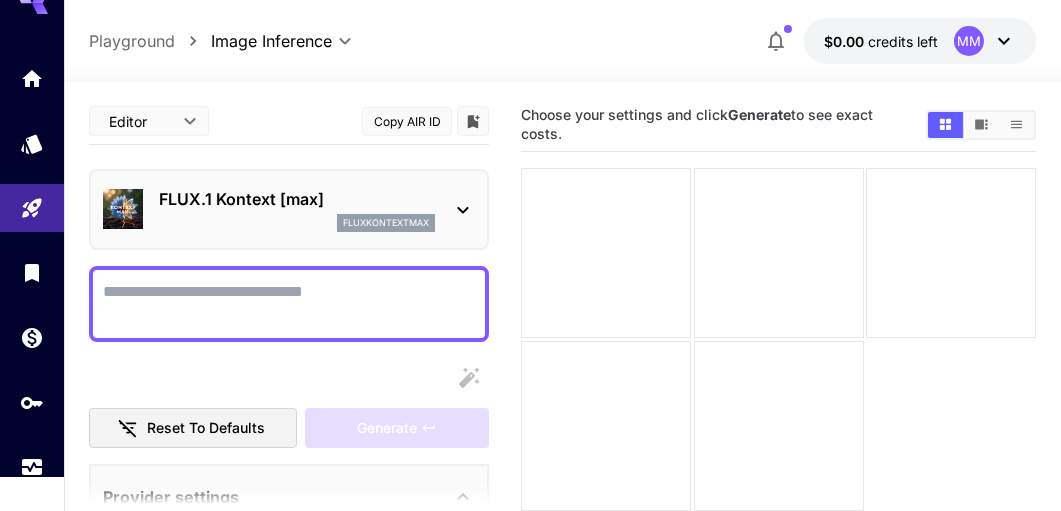 click on "Display cost in response" at bounding box center [289, 304] 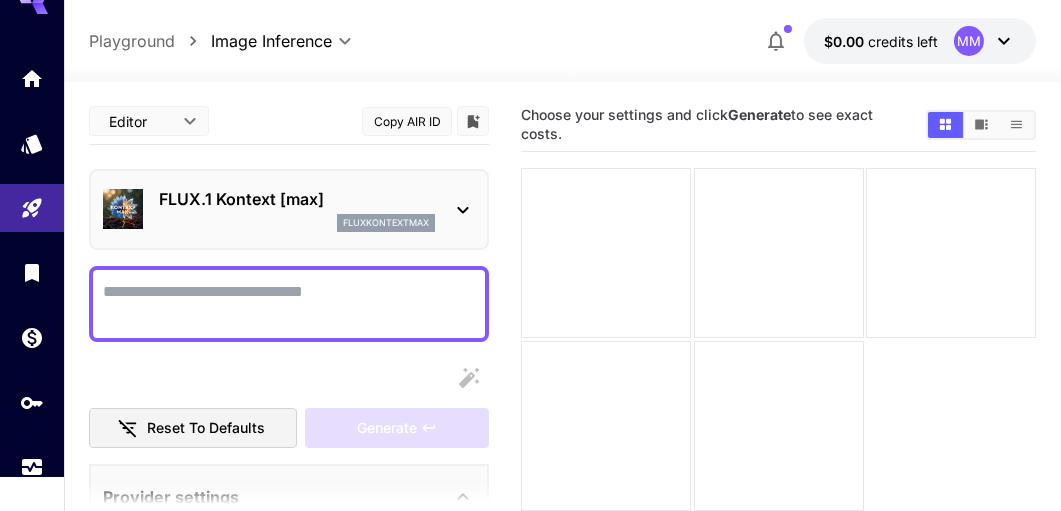 click on "Display cost in response" at bounding box center [289, 304] 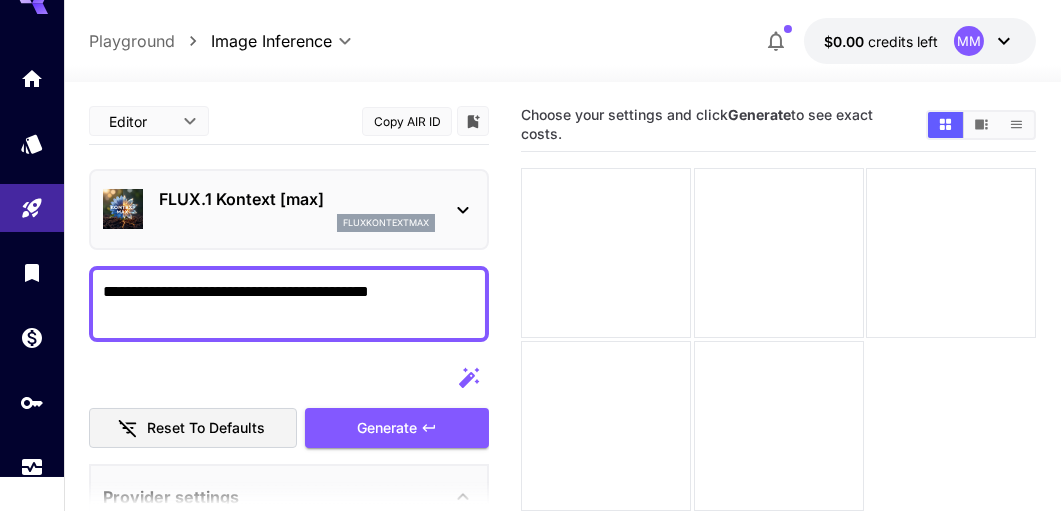 click on "**********" at bounding box center [289, 304] 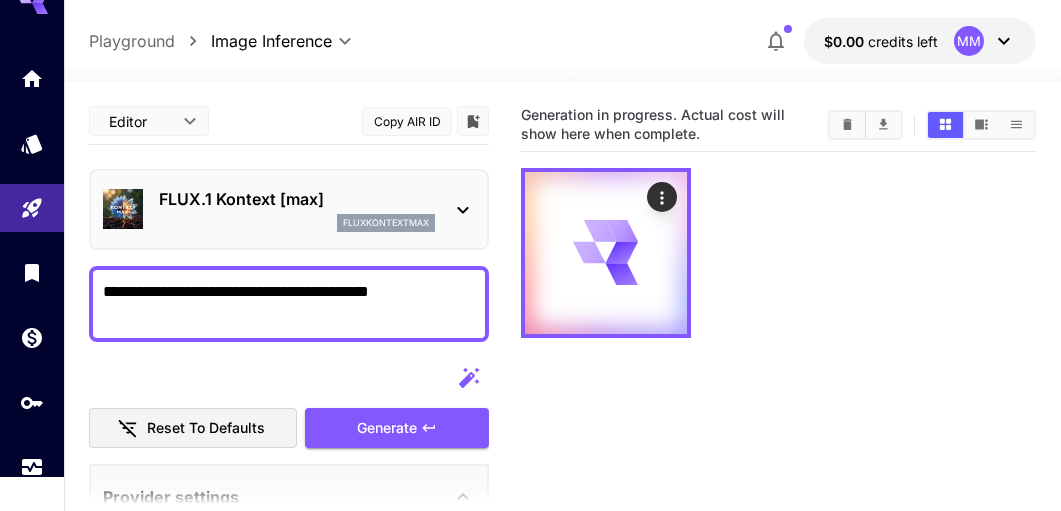 click on "**********" at bounding box center (289, 304) 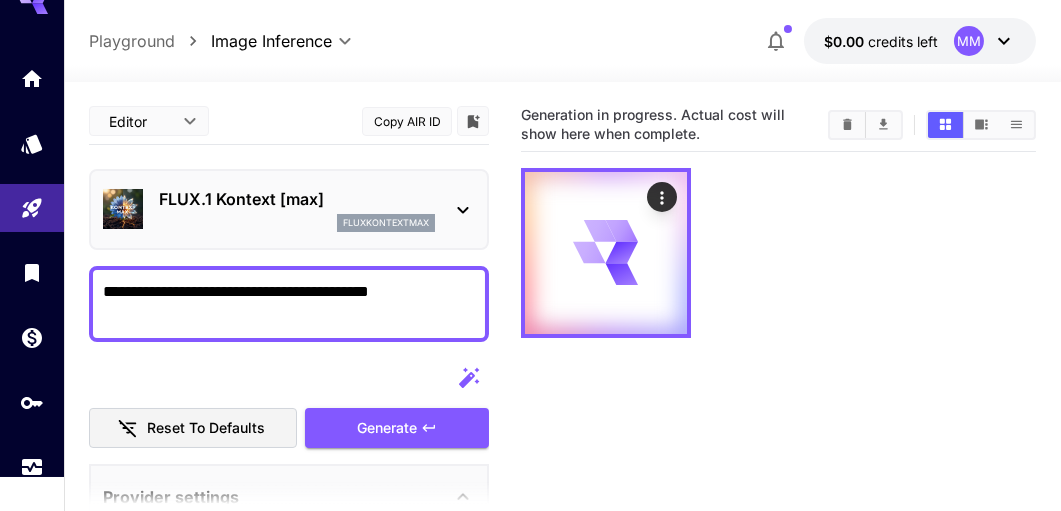 click on "**********" at bounding box center (289, 304) 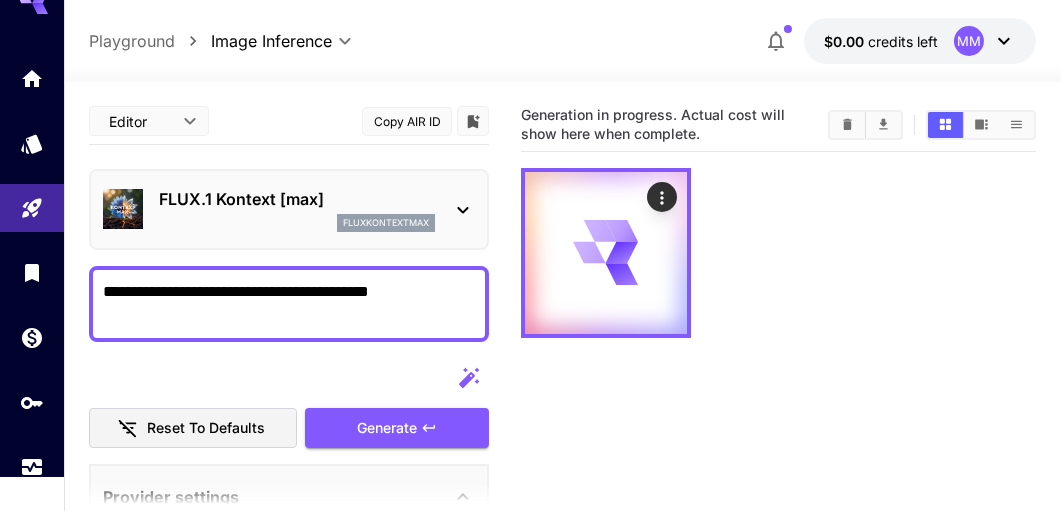 click on "**********" at bounding box center (289, 304) 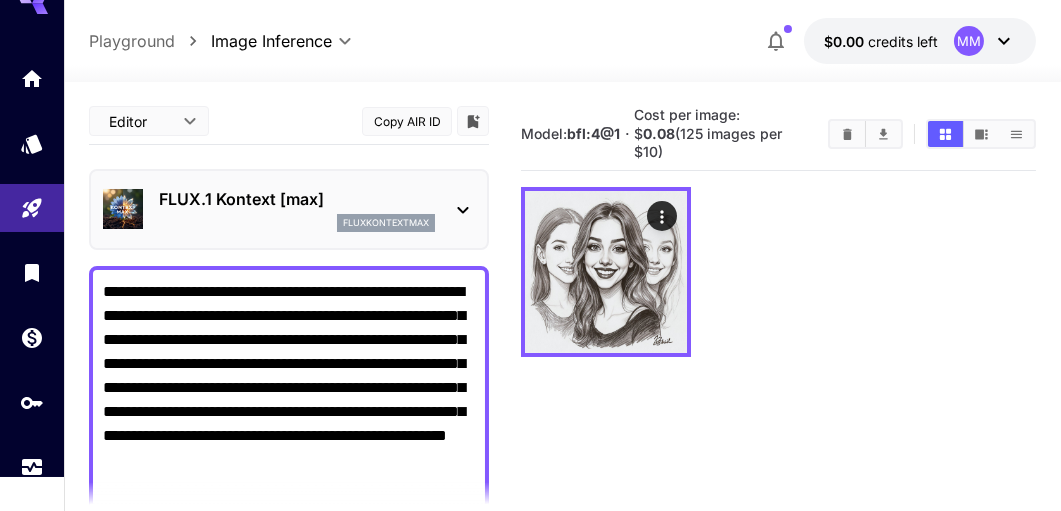 drag, startPoint x: 97, startPoint y: 287, endPoint x: 341, endPoint y: 303, distance: 244.52403 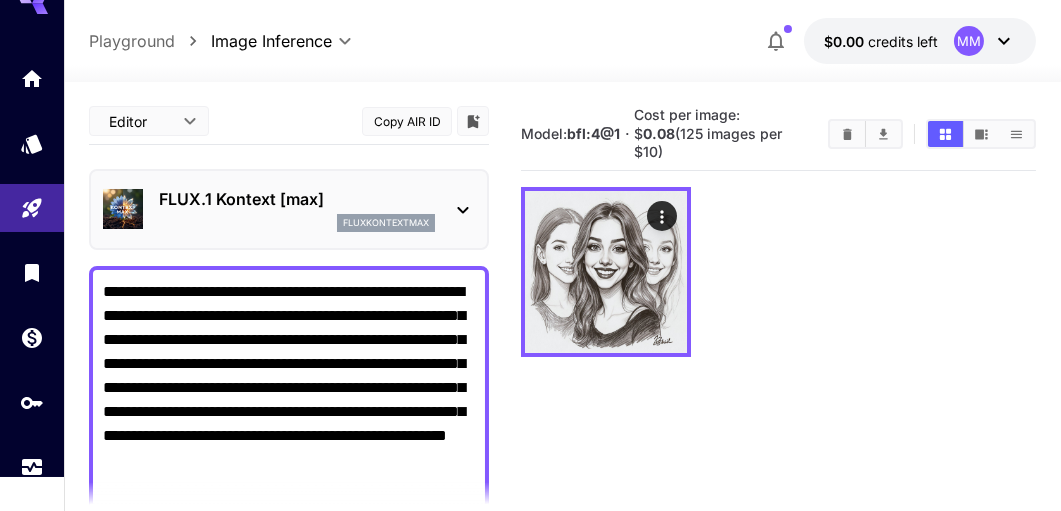 drag, startPoint x: 415, startPoint y: 292, endPoint x: 98, endPoint y: 253, distance: 319.39005 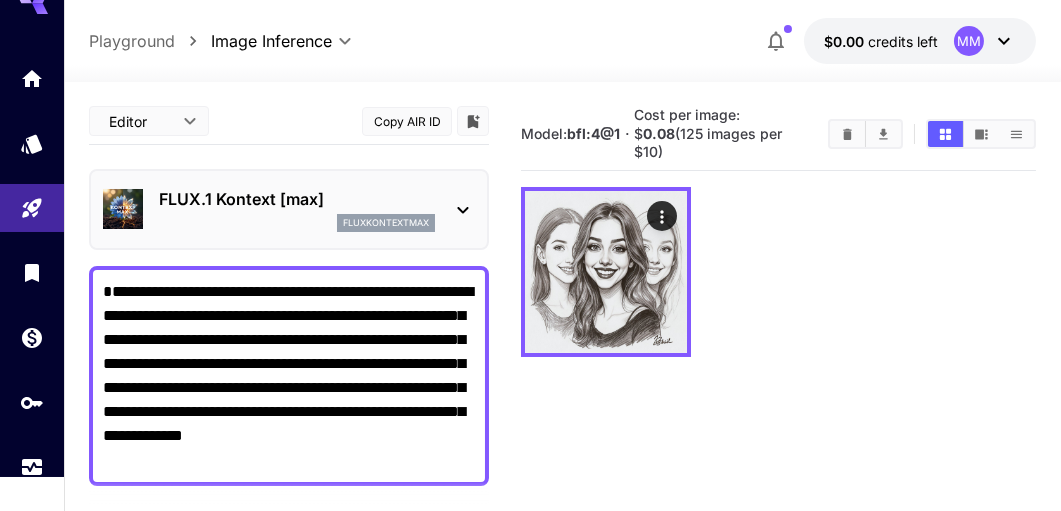 click on "**********" at bounding box center (289, 376) 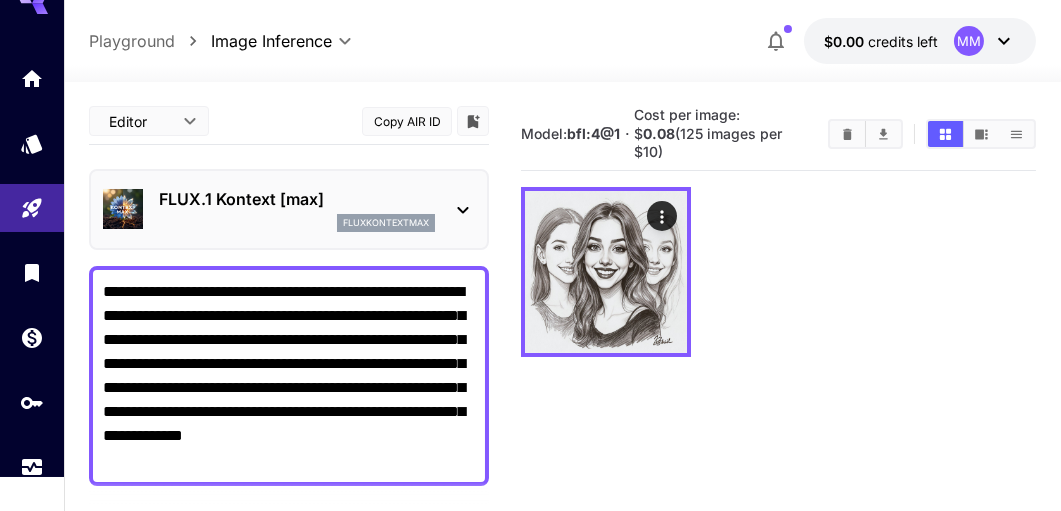 click on "**********" at bounding box center (289, 376) 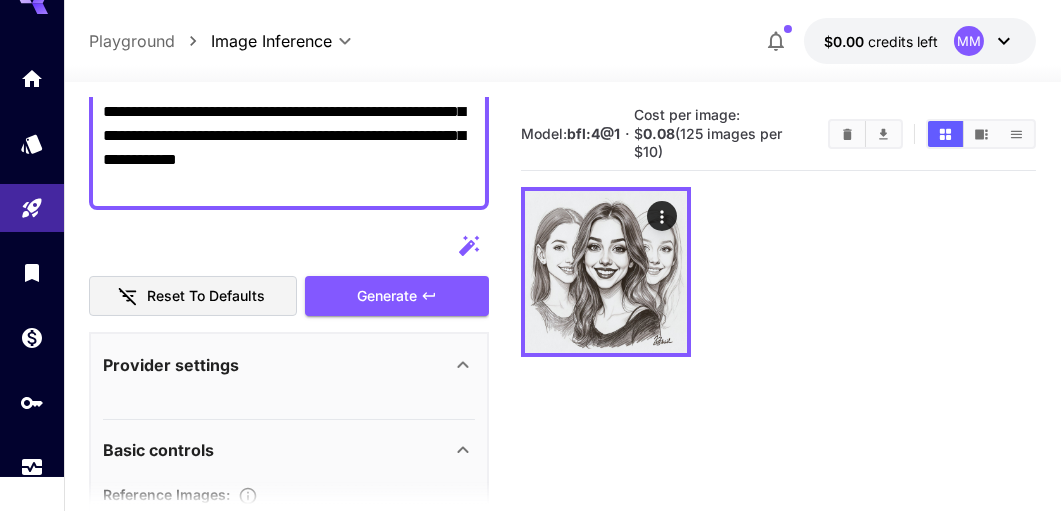 scroll, scrollTop: 399, scrollLeft: 0, axis: vertical 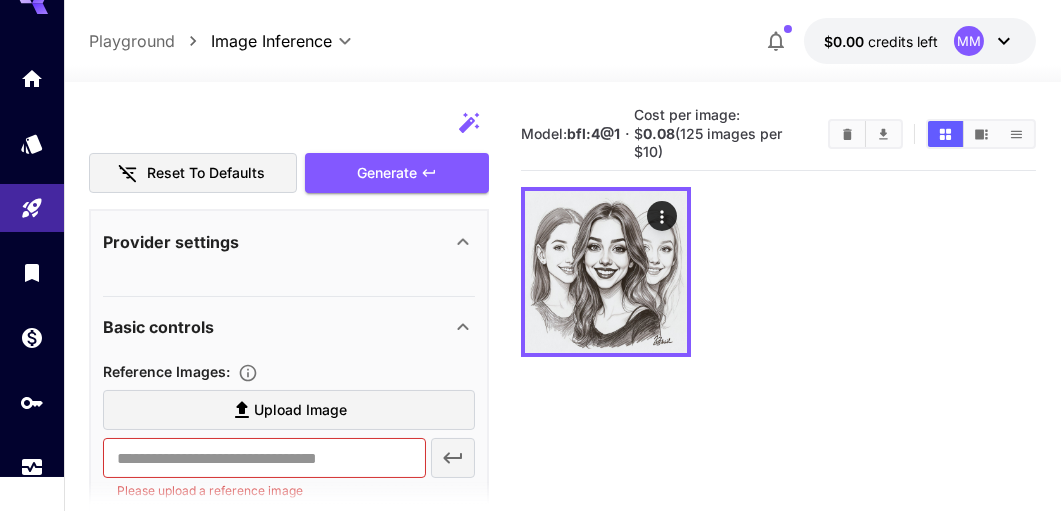type on "**********" 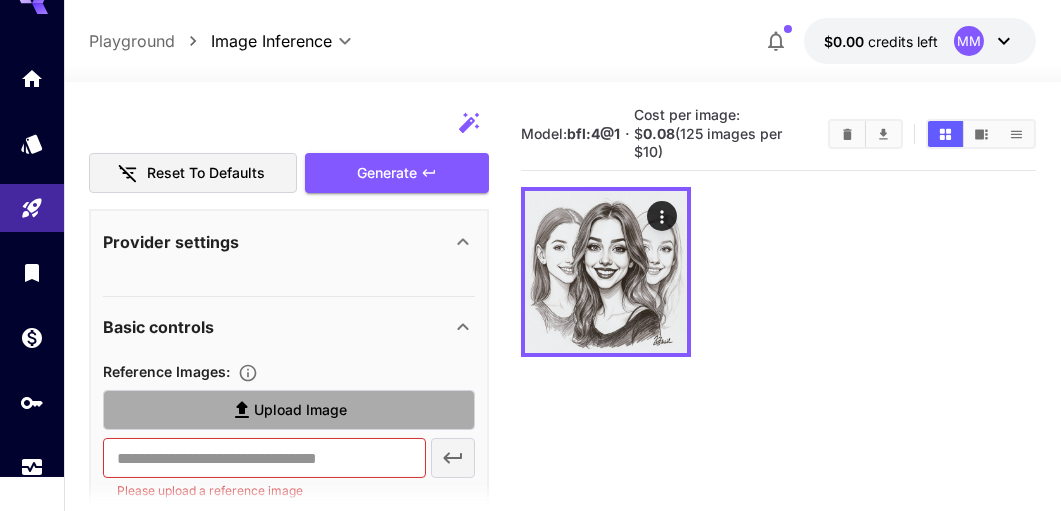 click 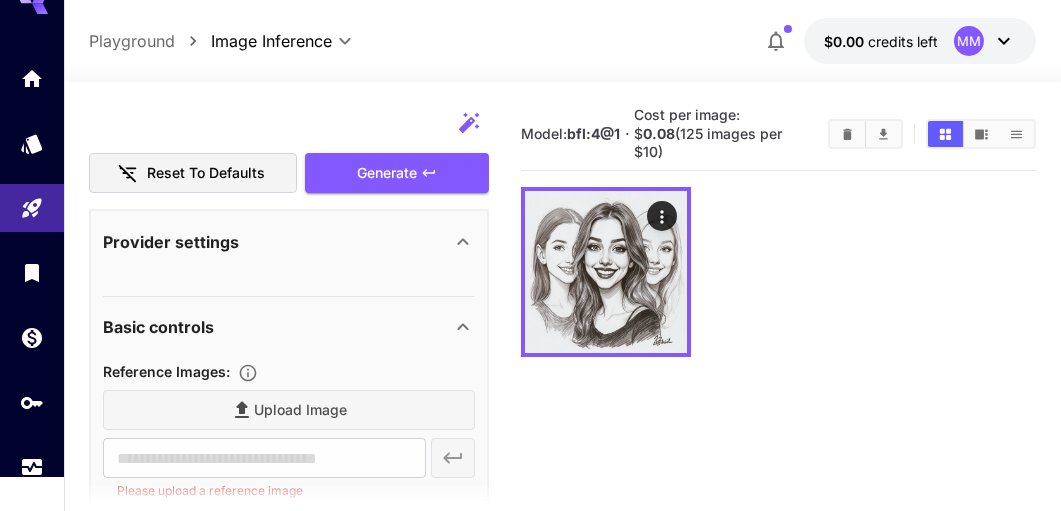 type on "**********" 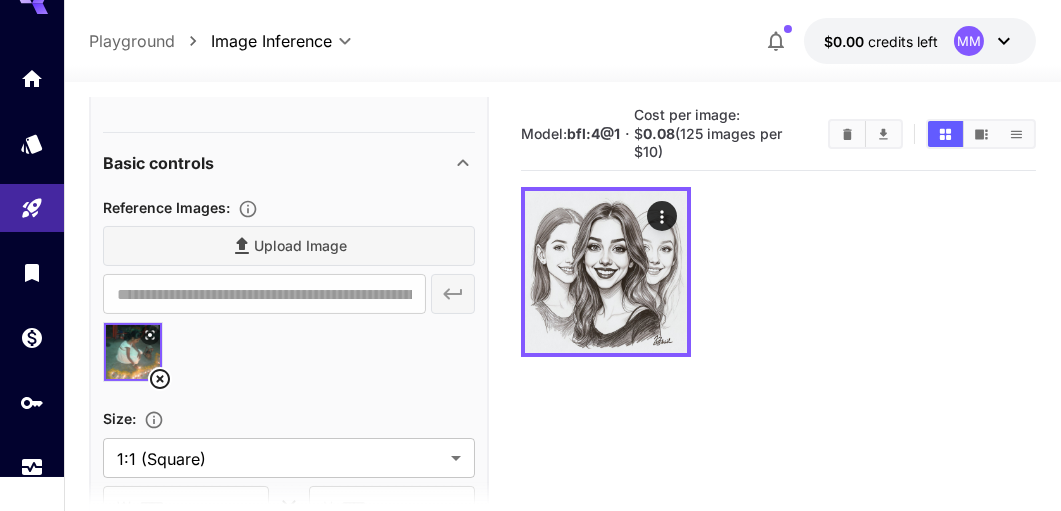 scroll, scrollTop: 500, scrollLeft: 0, axis: vertical 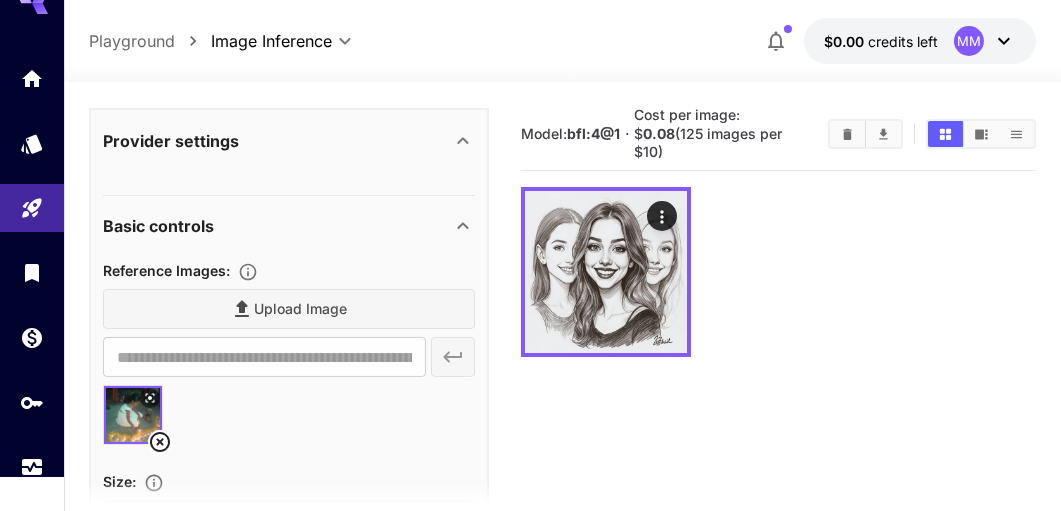 click 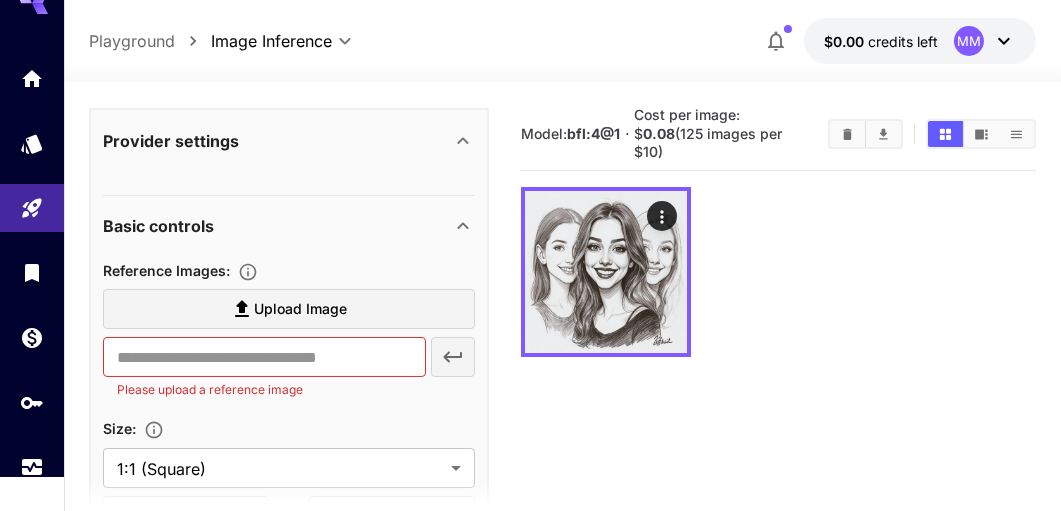 click on "Upload Image" at bounding box center (300, 309) 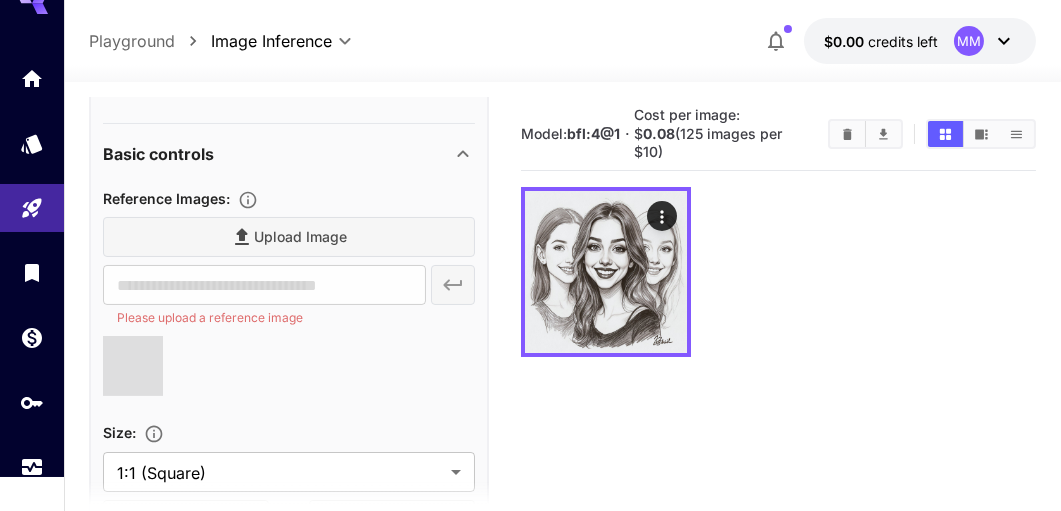 type on "**********" 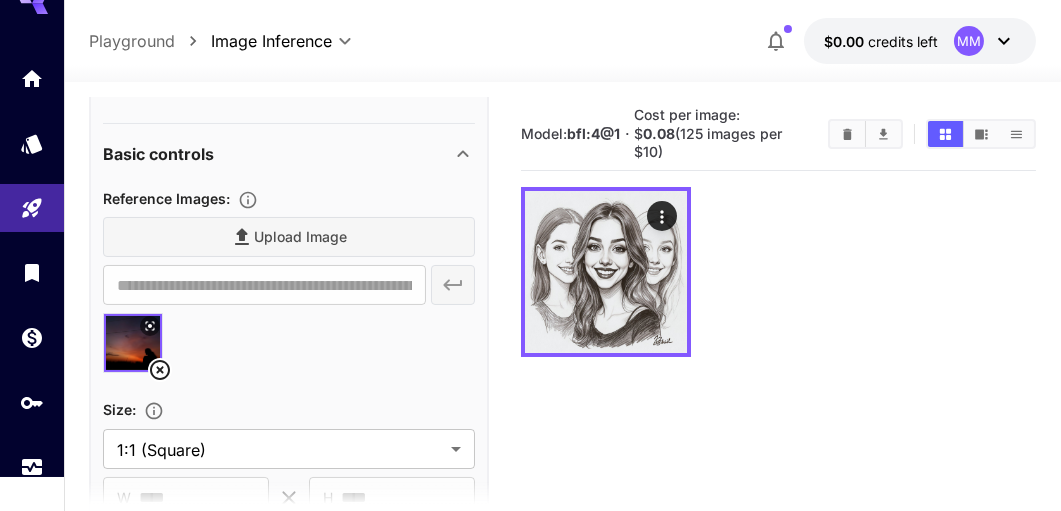 scroll, scrollTop: 600, scrollLeft: 0, axis: vertical 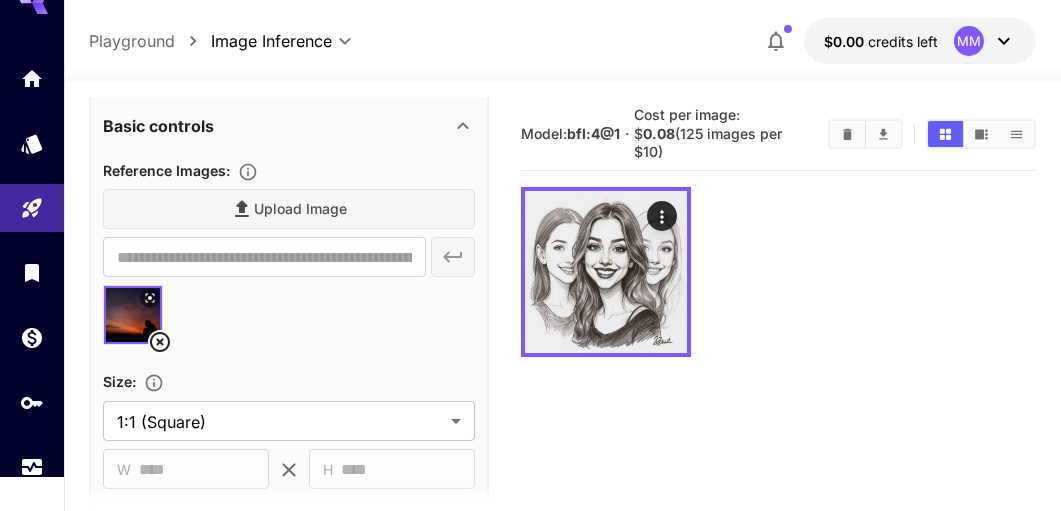 click 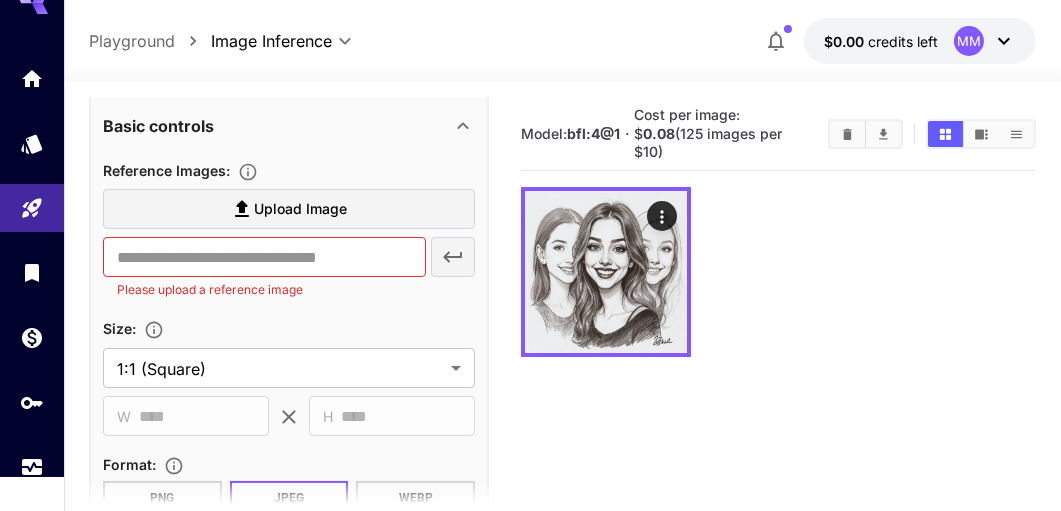 click on "Upload Image" at bounding box center (300, 209) 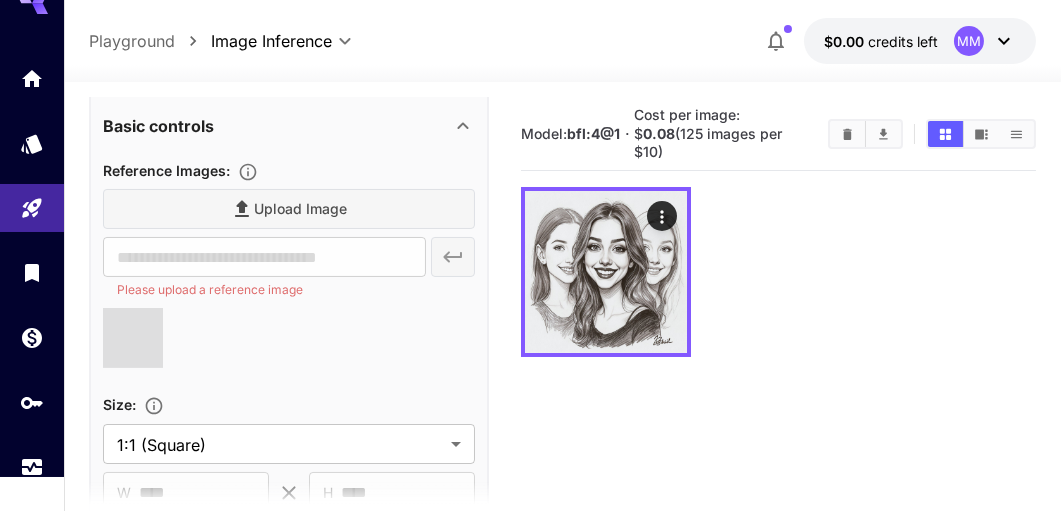 type on "**********" 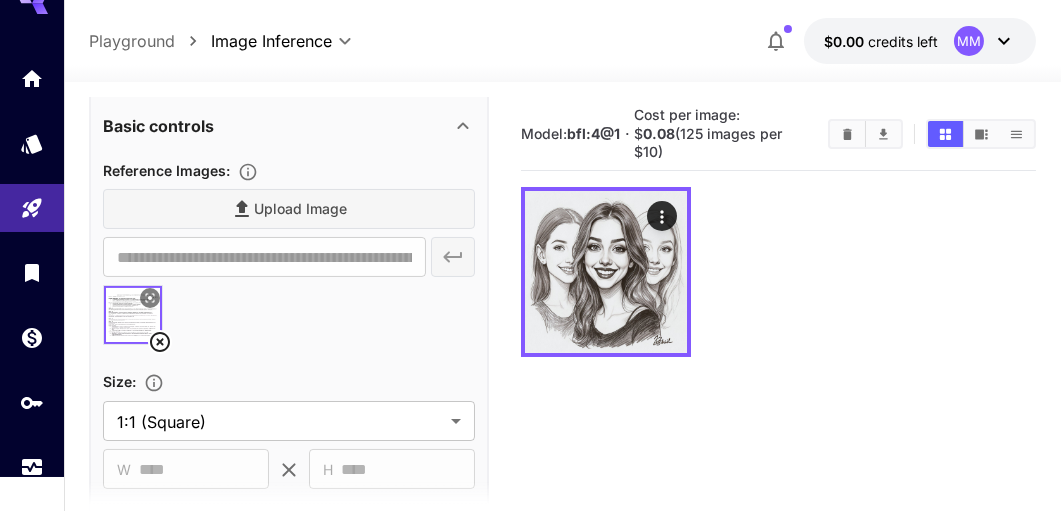 click 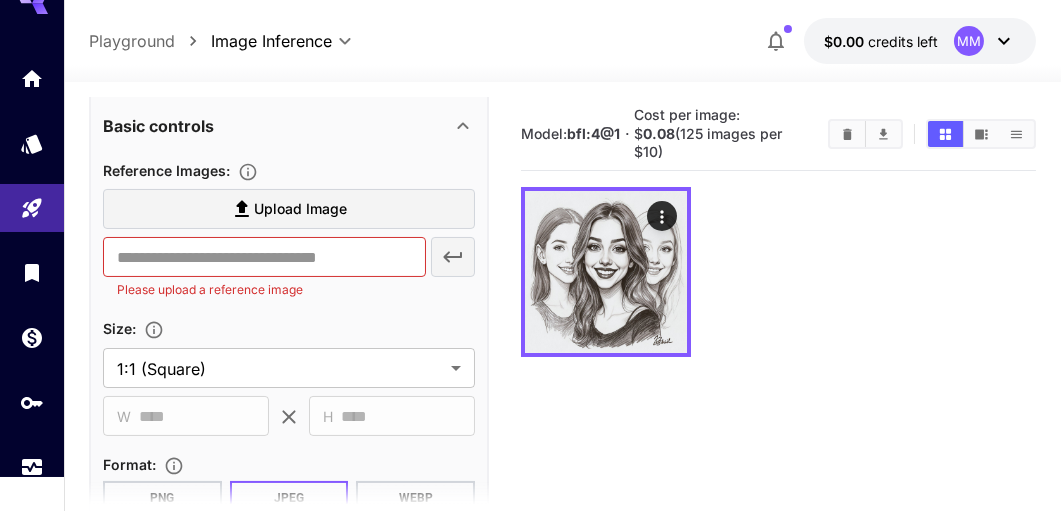 click on "Upload Image" at bounding box center (300, 209) 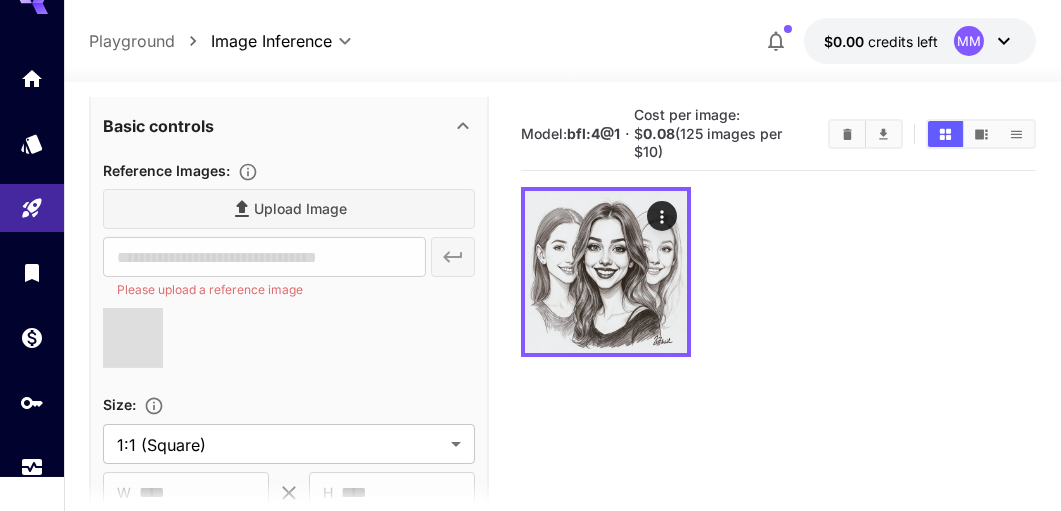 type on "**********" 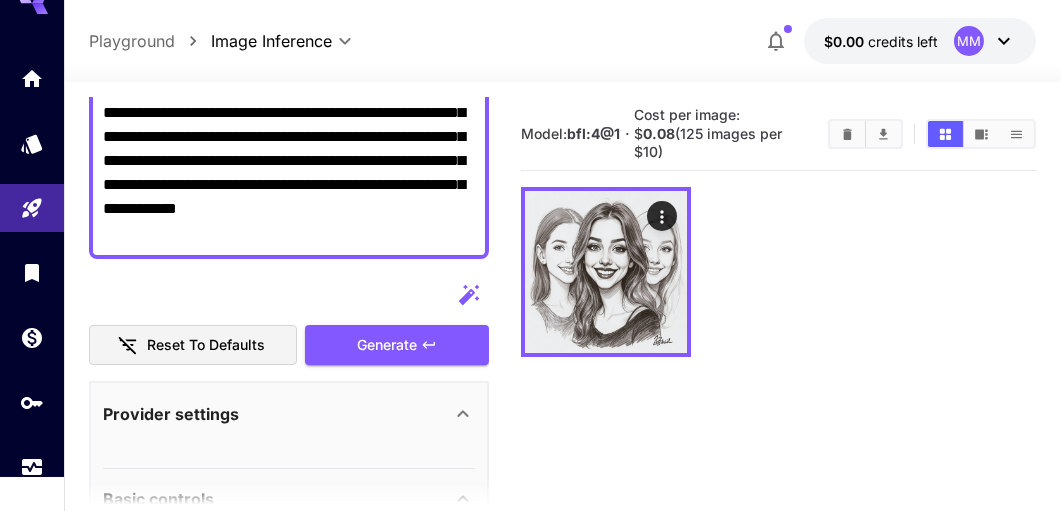 scroll, scrollTop: 199, scrollLeft: 0, axis: vertical 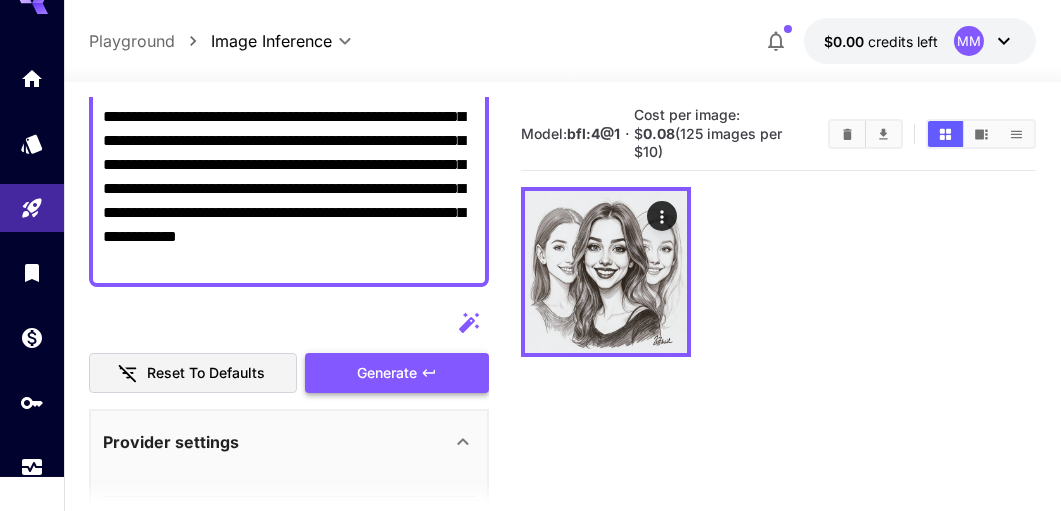 click on "Generate" at bounding box center (387, 373) 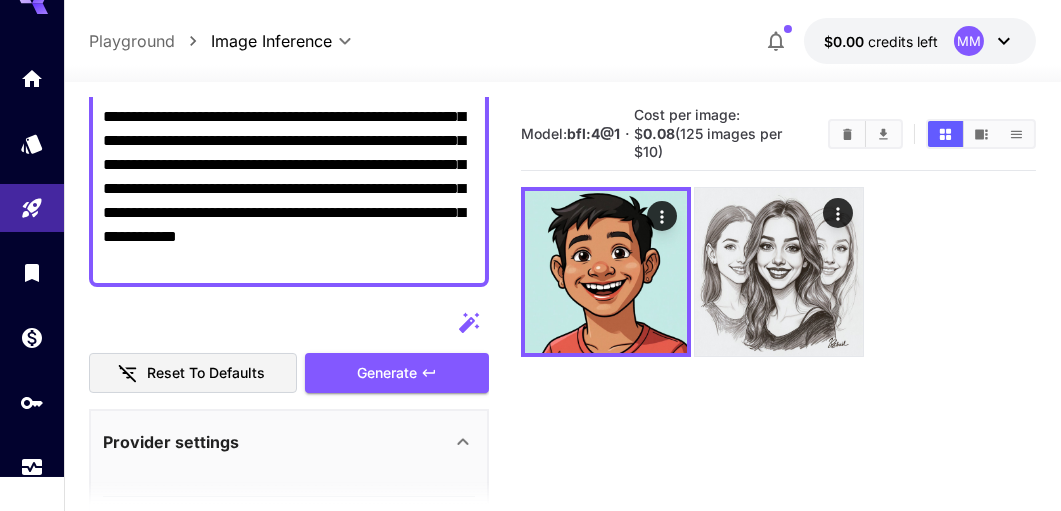 scroll, scrollTop: 100, scrollLeft: 0, axis: vertical 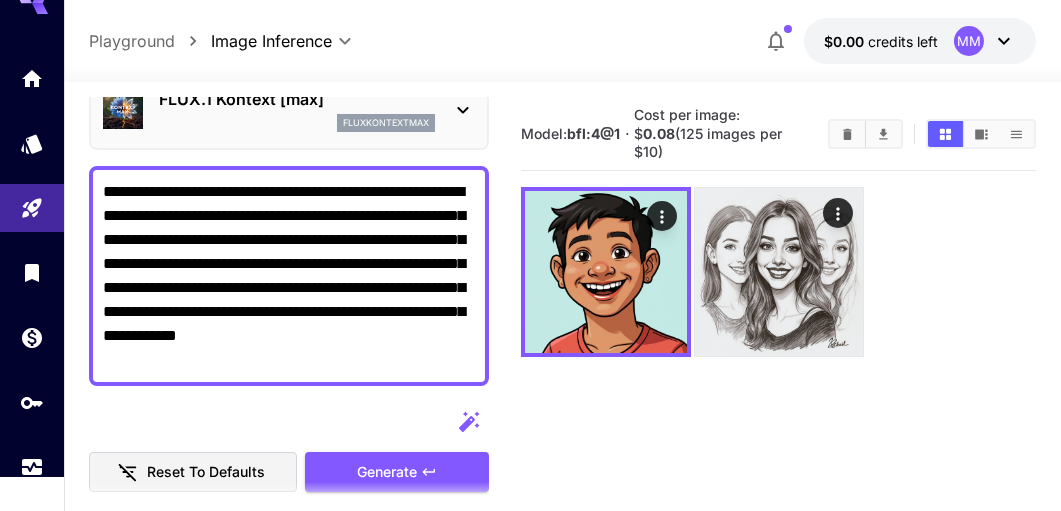click on "**********" at bounding box center [289, 276] 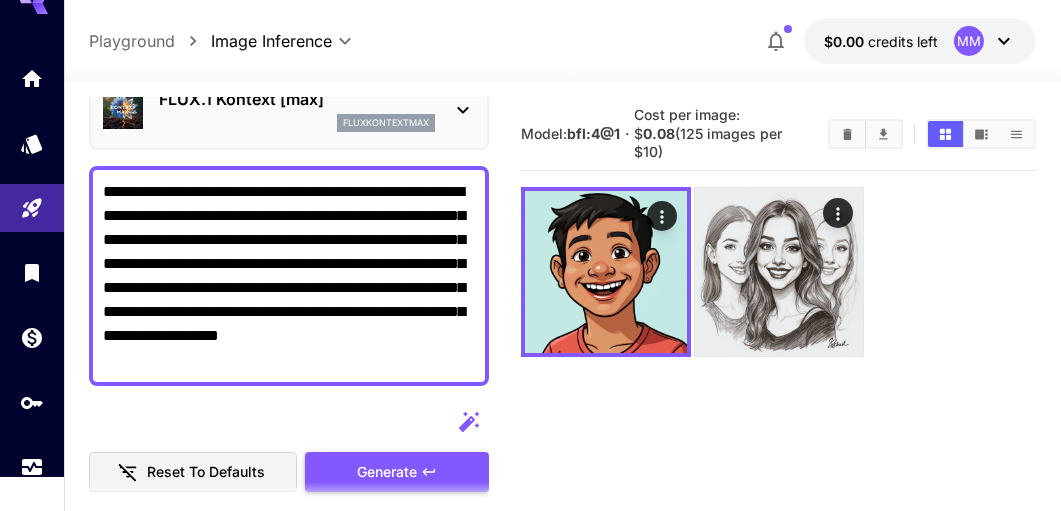 type on "**********" 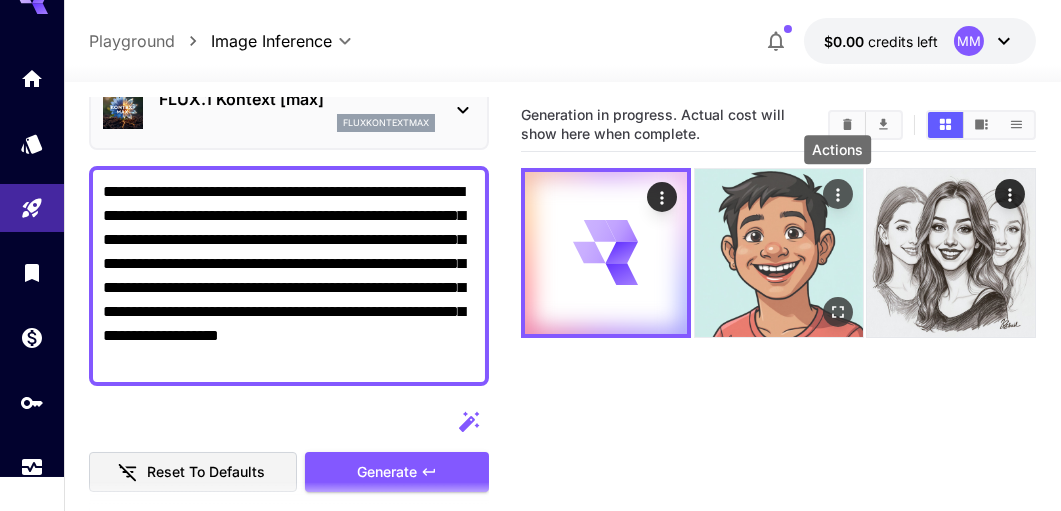 click 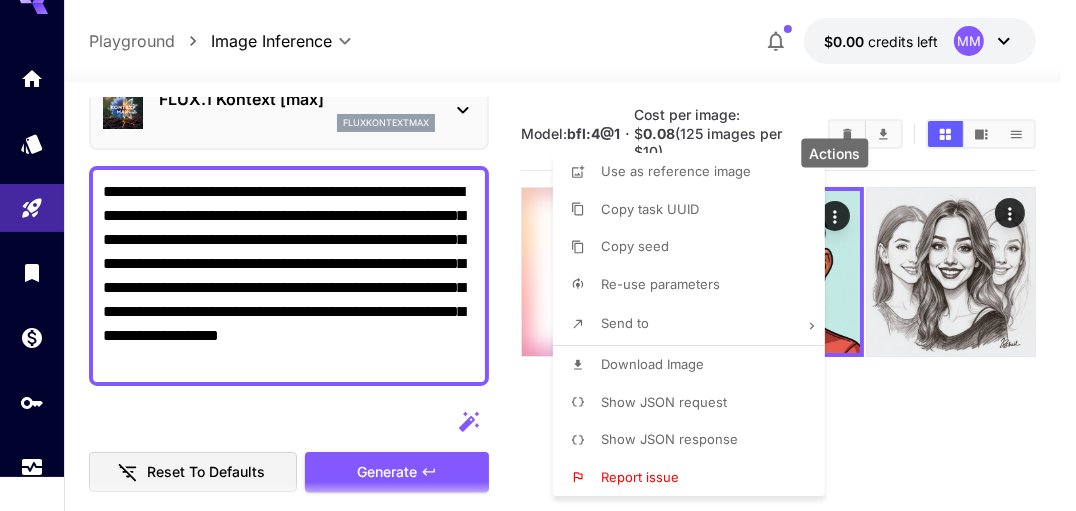 click at bounding box center [538, 255] 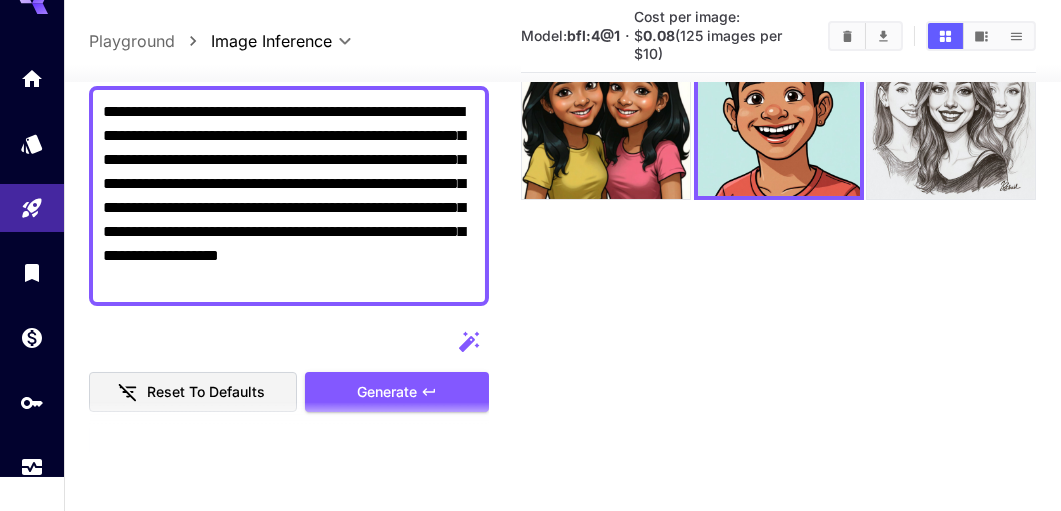 scroll, scrollTop: 57, scrollLeft: 0, axis: vertical 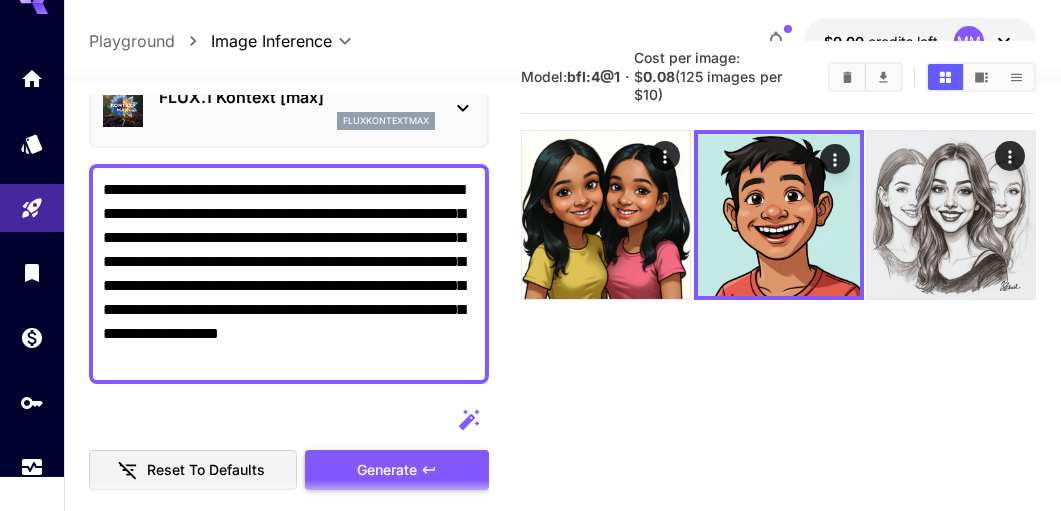 click on "Generate" at bounding box center [387, 470] 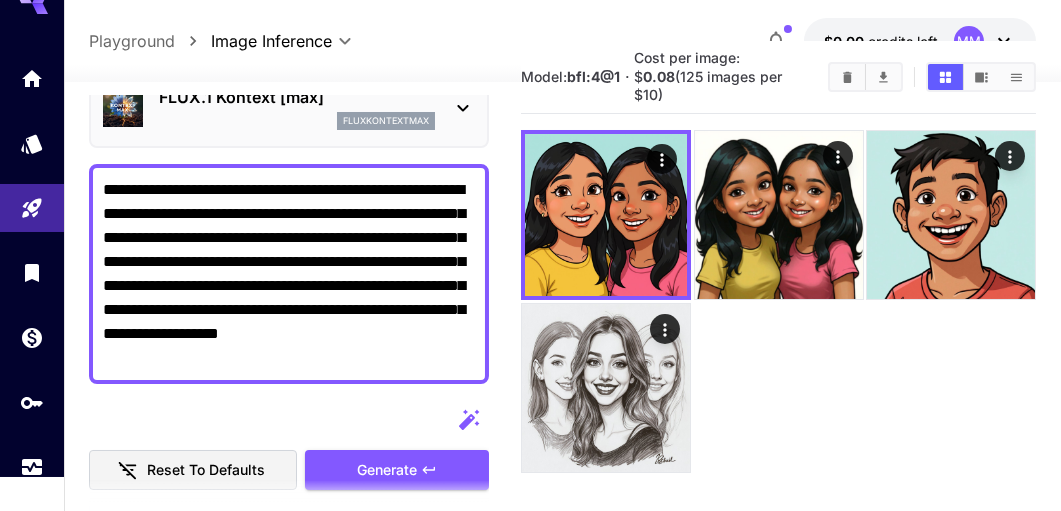 click on "**********" at bounding box center [289, 274] 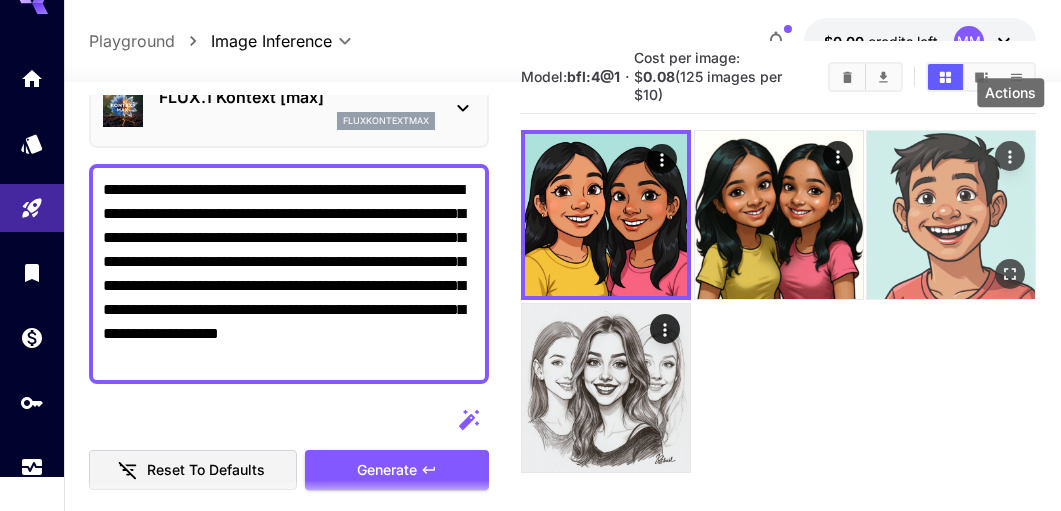 click 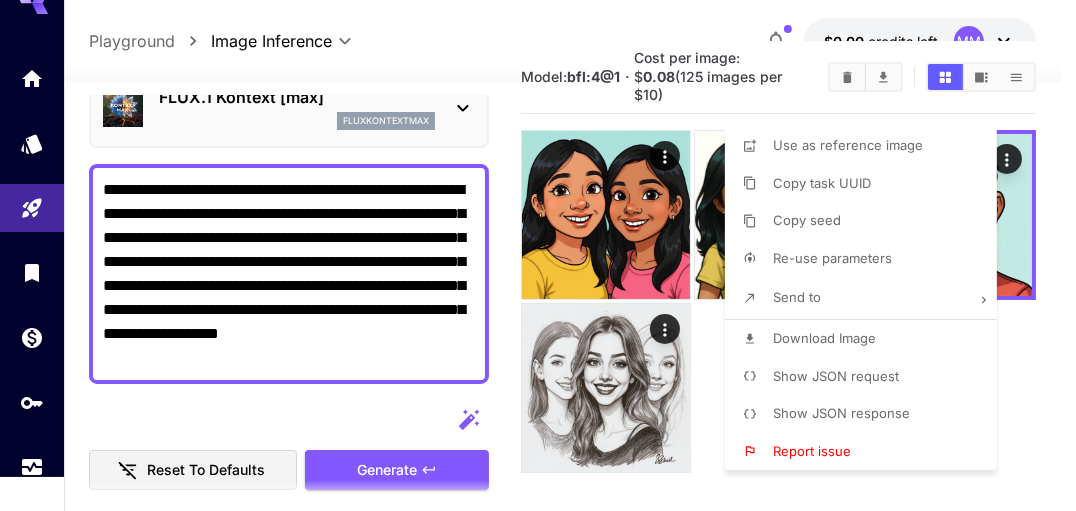 click at bounding box center [538, 255] 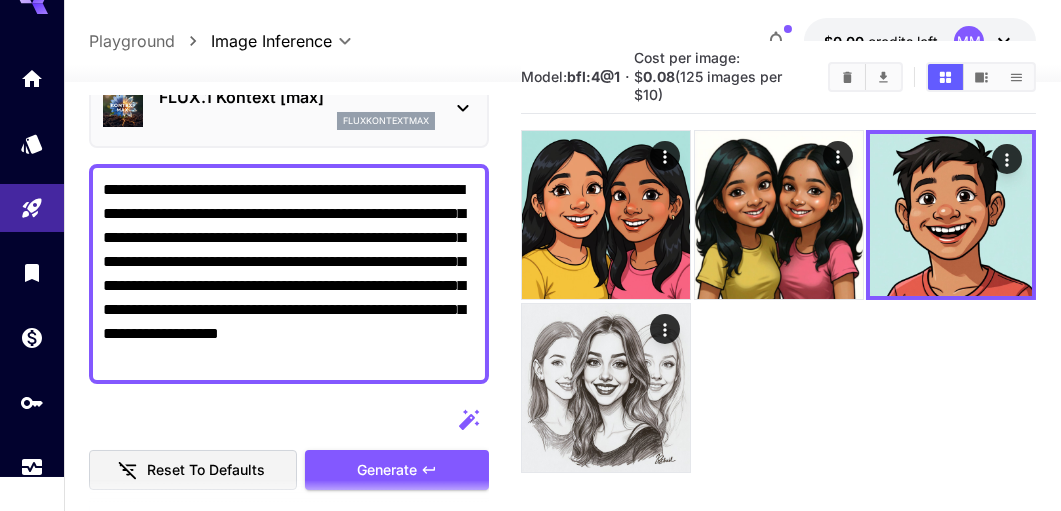 scroll, scrollTop: 0, scrollLeft: 0, axis: both 